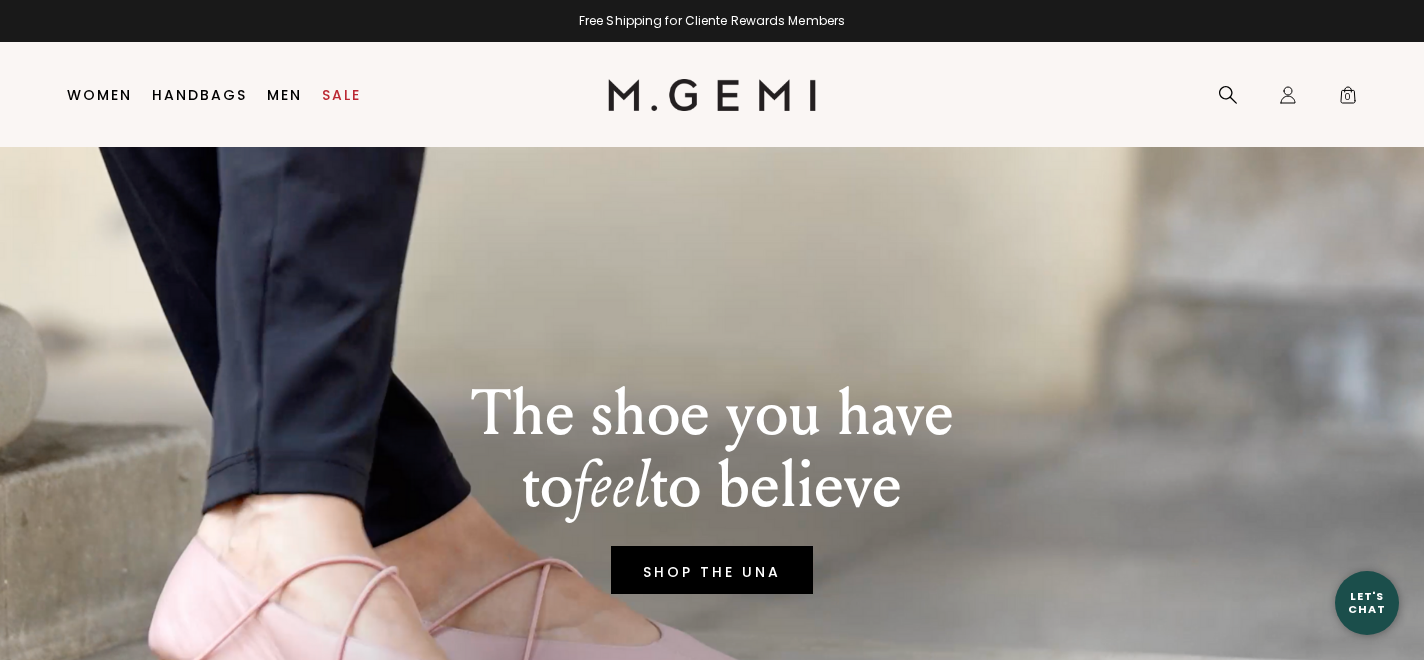 scroll, scrollTop: 0, scrollLeft: 0, axis: both 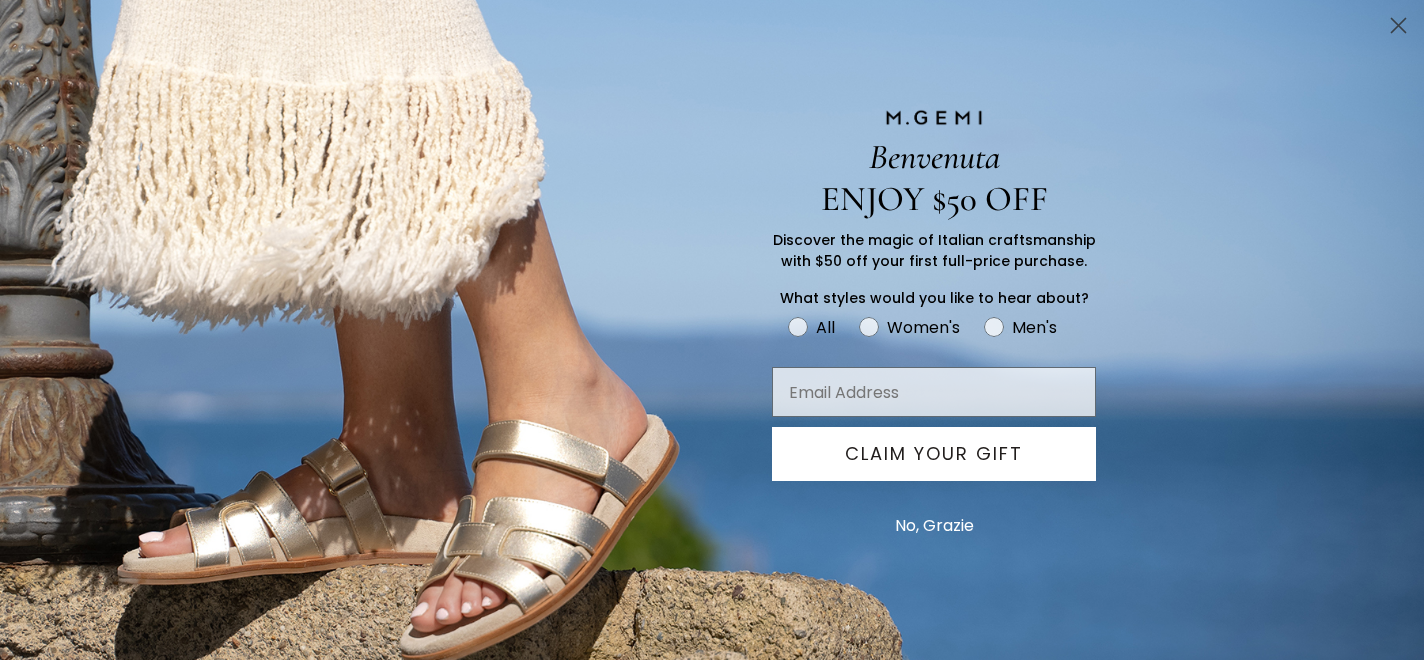 click on "No, Grazie" at bounding box center [934, 526] 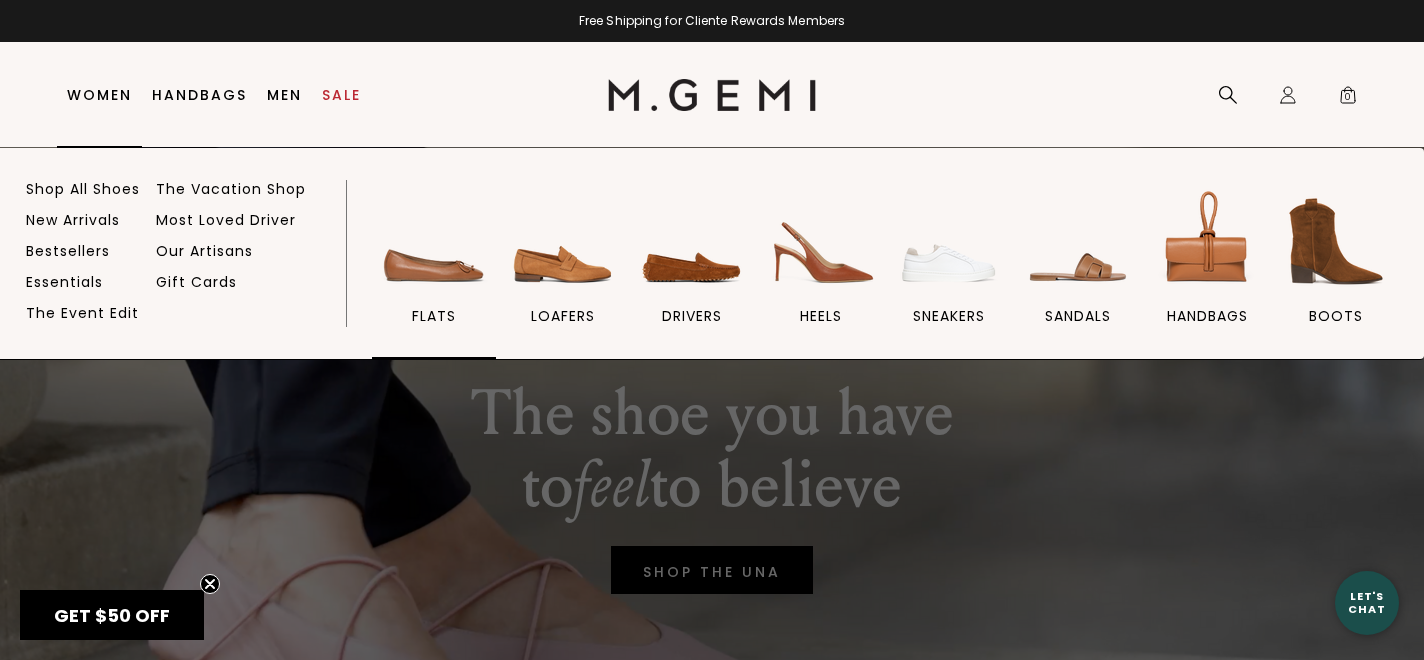 click at bounding box center (434, 241) 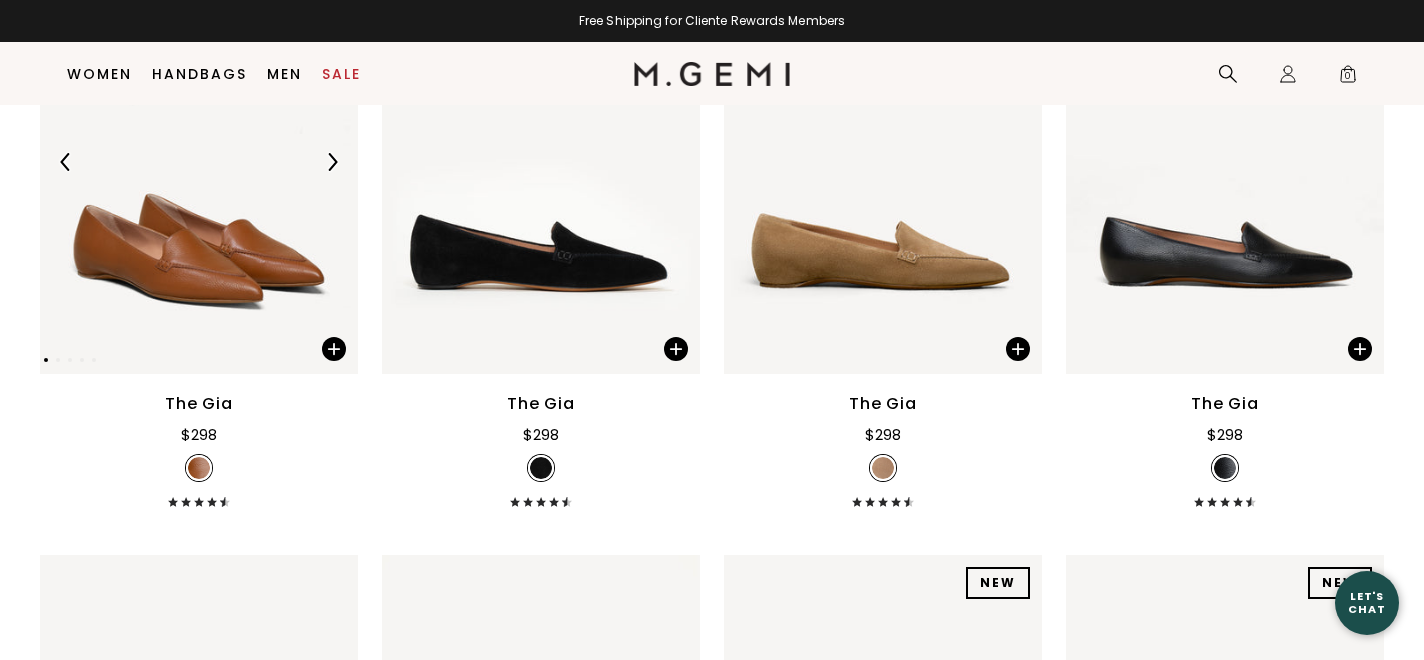 scroll, scrollTop: 530, scrollLeft: 0, axis: vertical 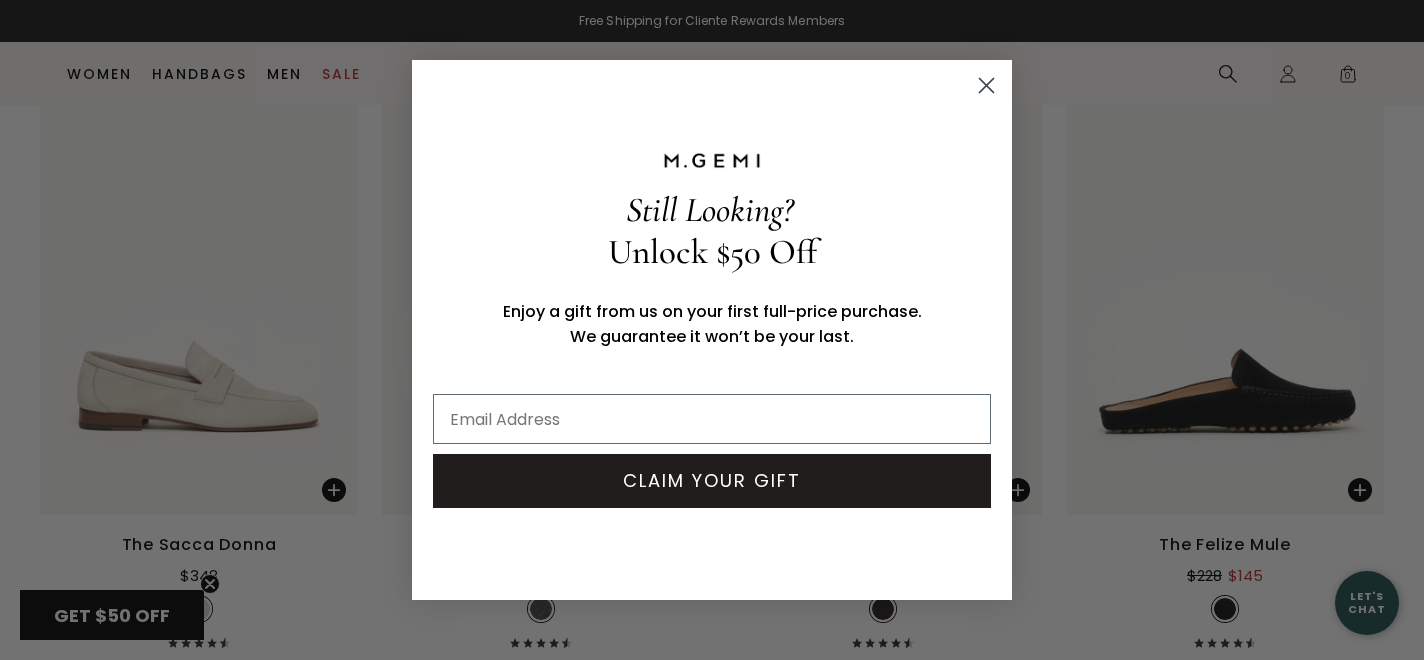 click 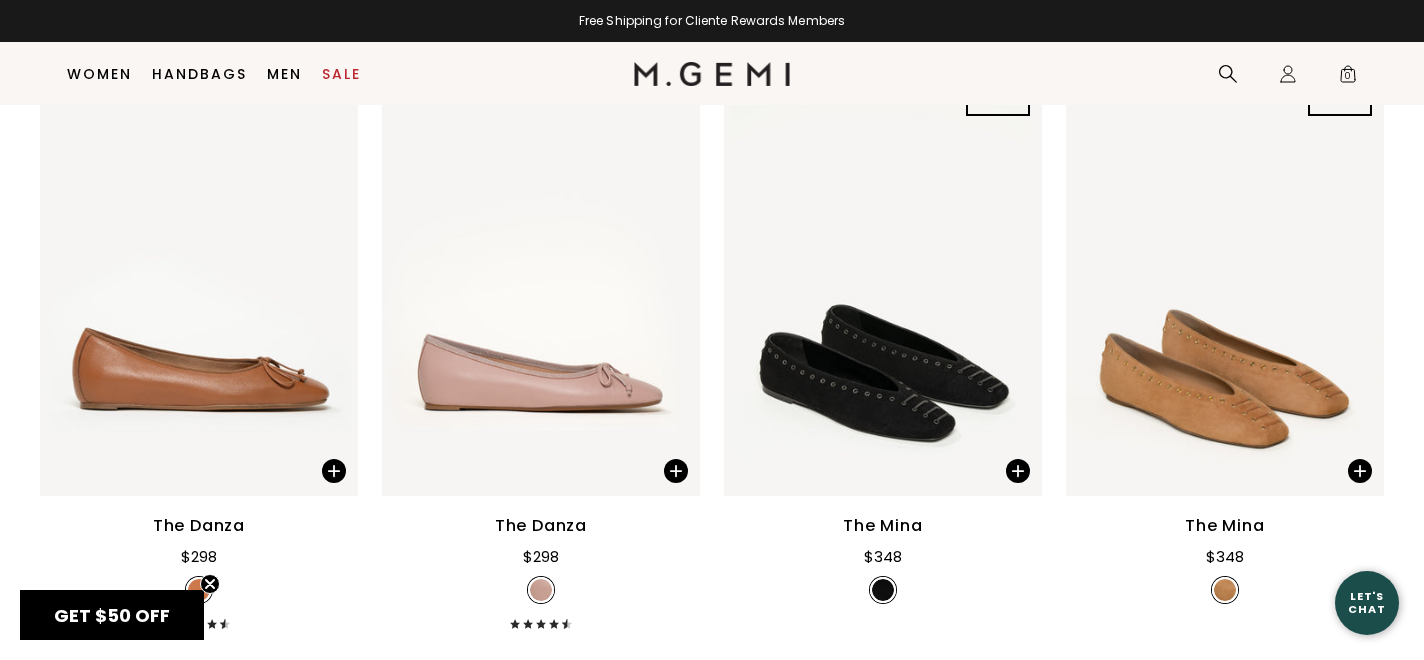 scroll, scrollTop: 2114, scrollLeft: 0, axis: vertical 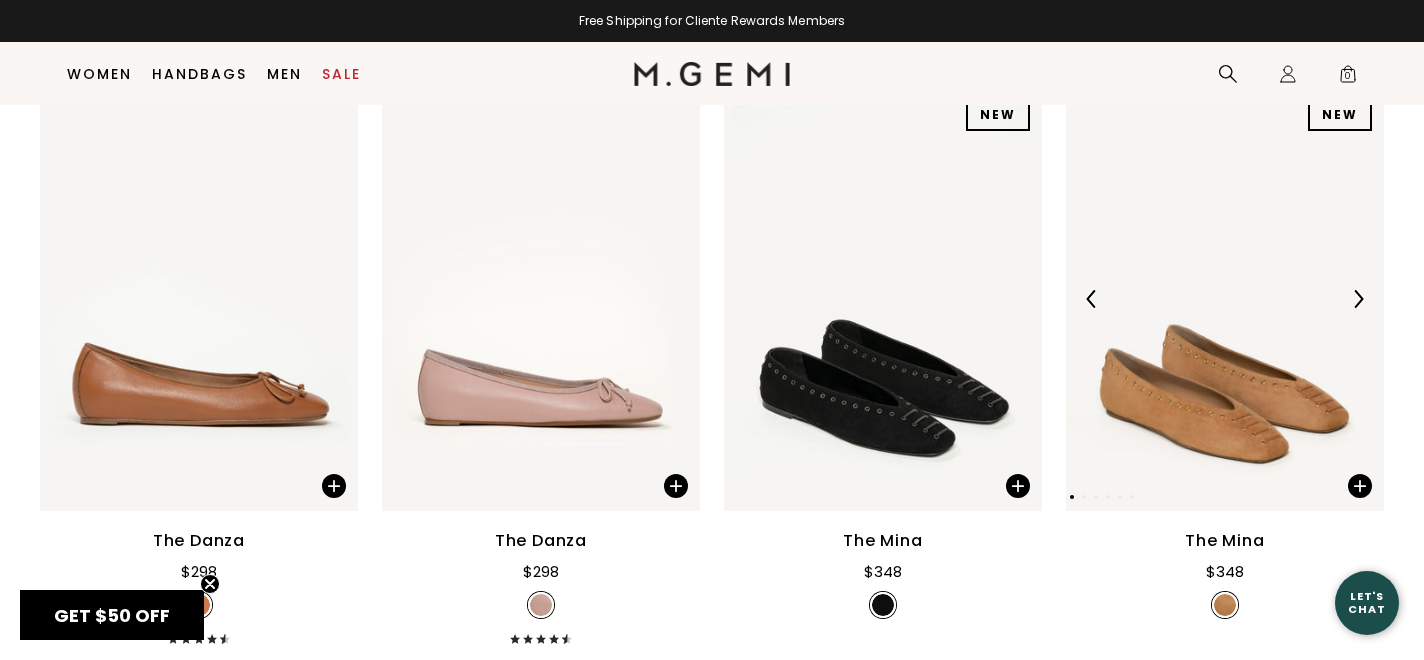 click at bounding box center (1225, 299) 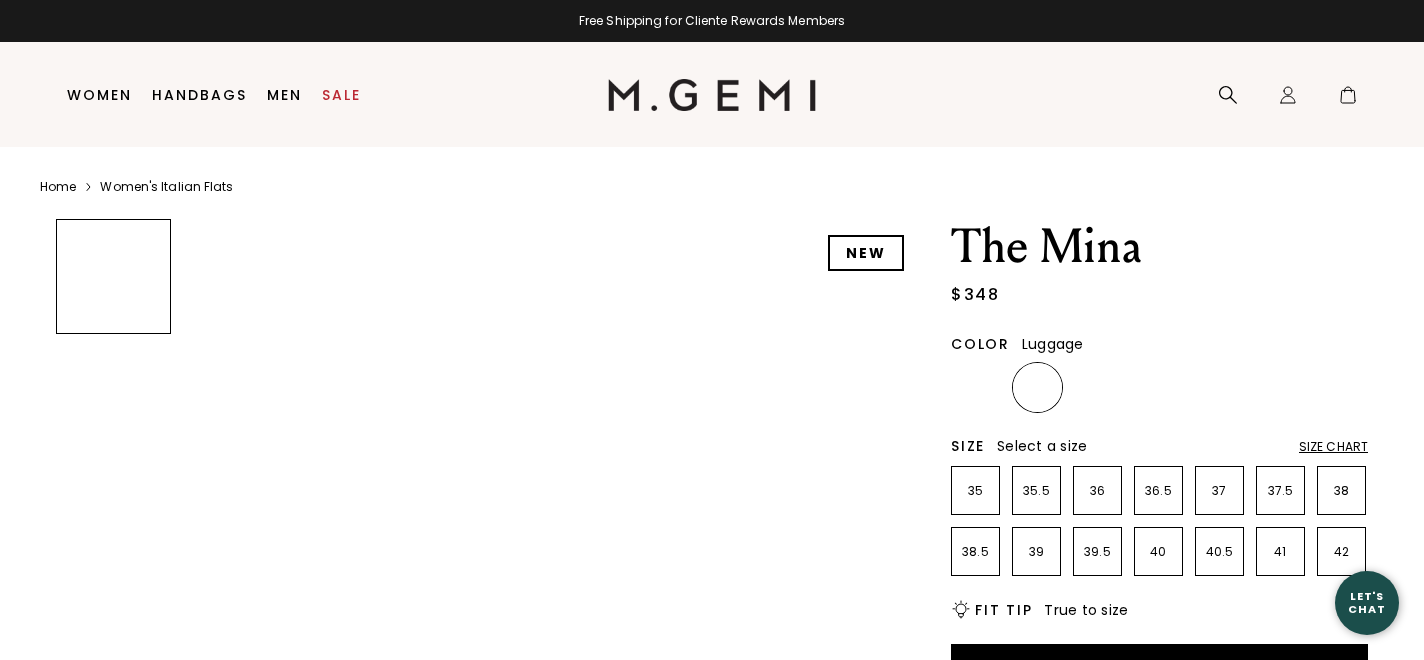 scroll, scrollTop: 0, scrollLeft: 0, axis: both 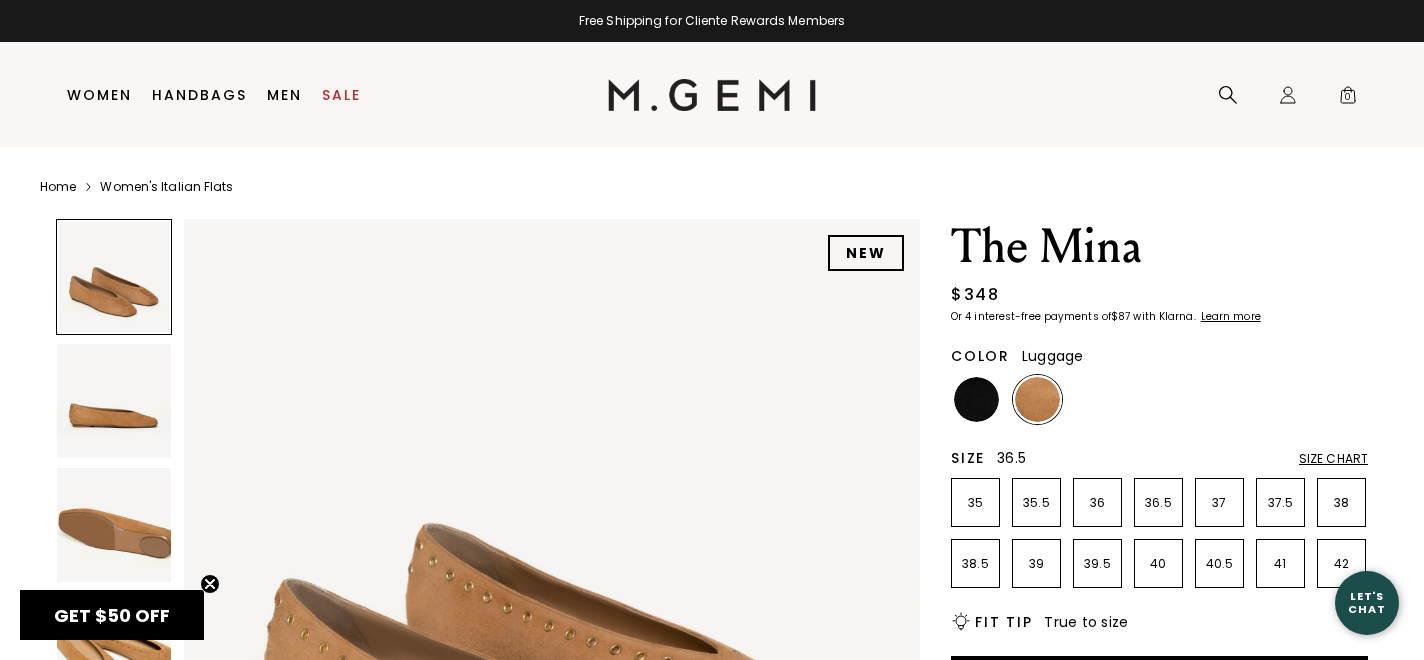 click on "36.5" at bounding box center (1158, 503) 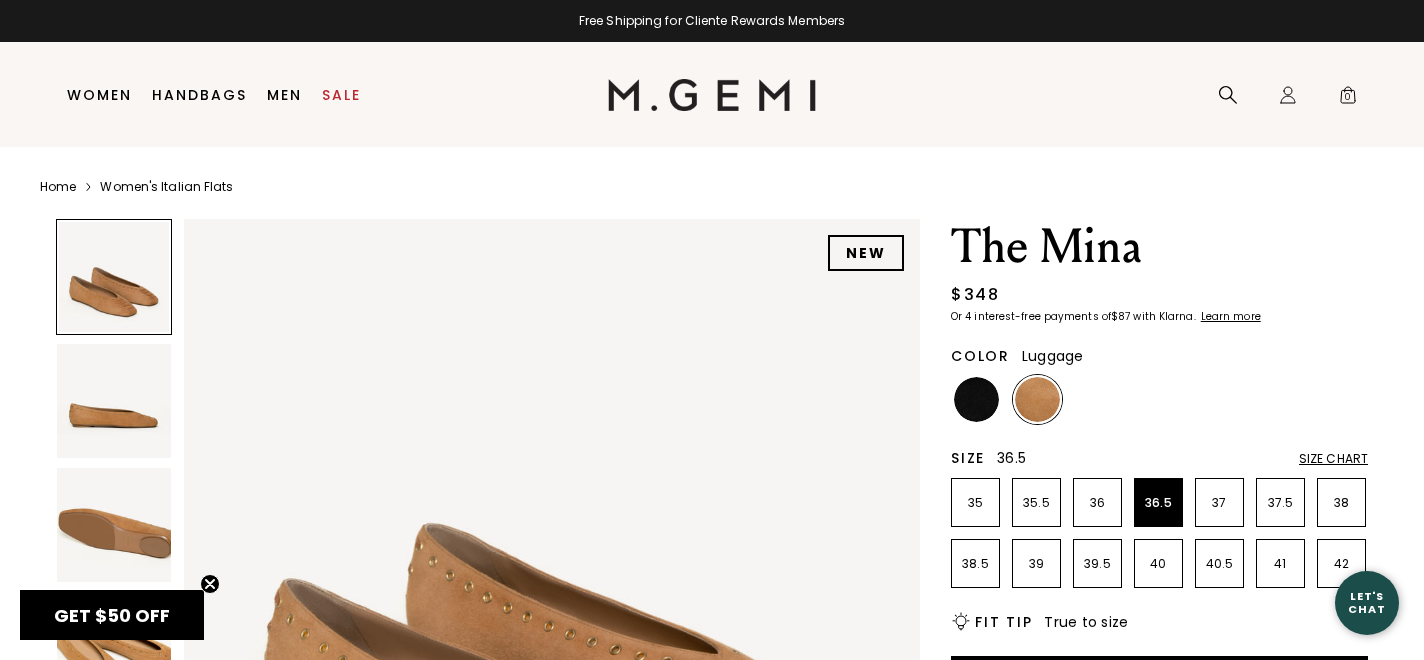 scroll, scrollTop: 0, scrollLeft: 0, axis: both 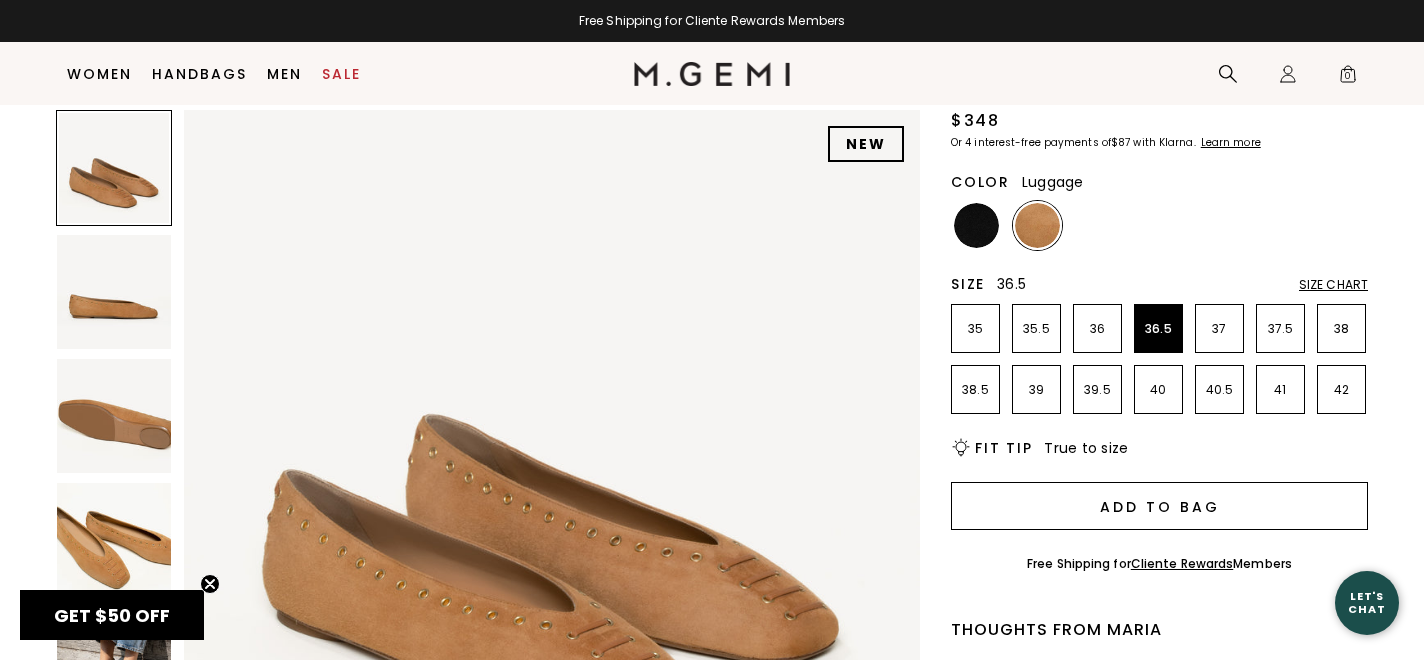 click on "Add to Bag" at bounding box center (1159, 506) 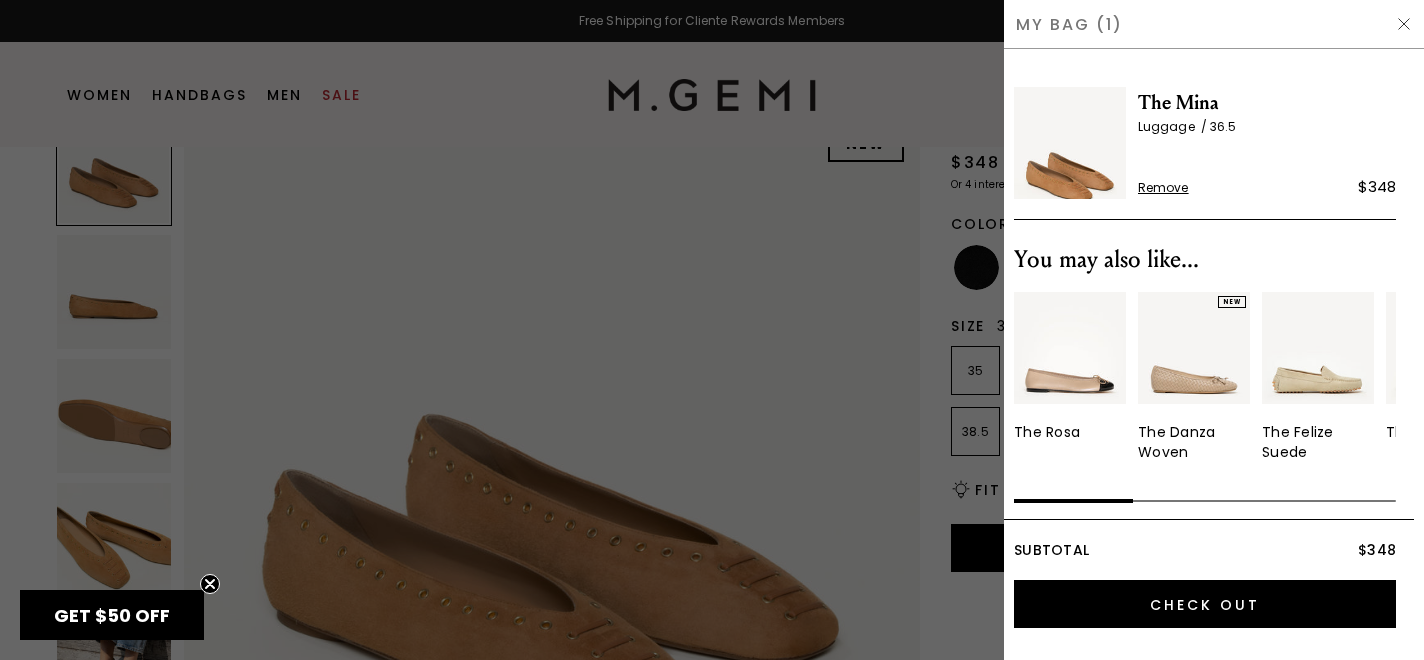 scroll, scrollTop: 0, scrollLeft: 0, axis: both 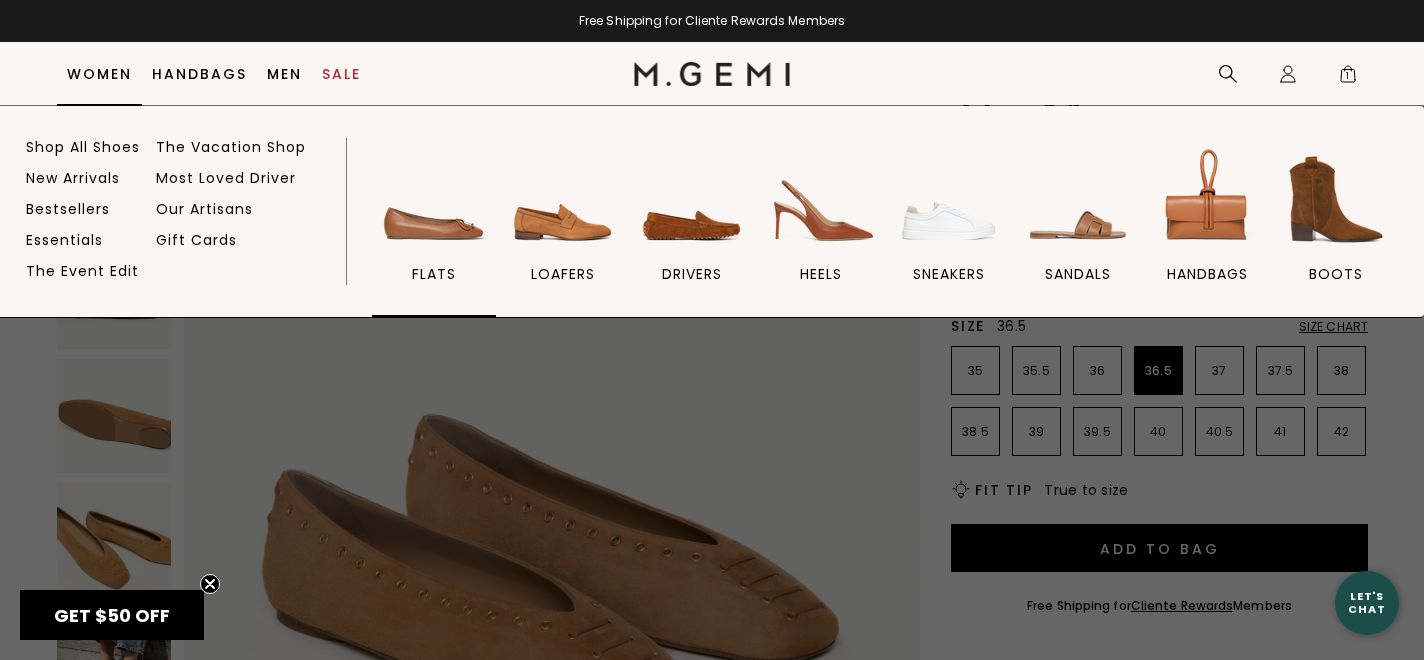 click at bounding box center [434, 199] 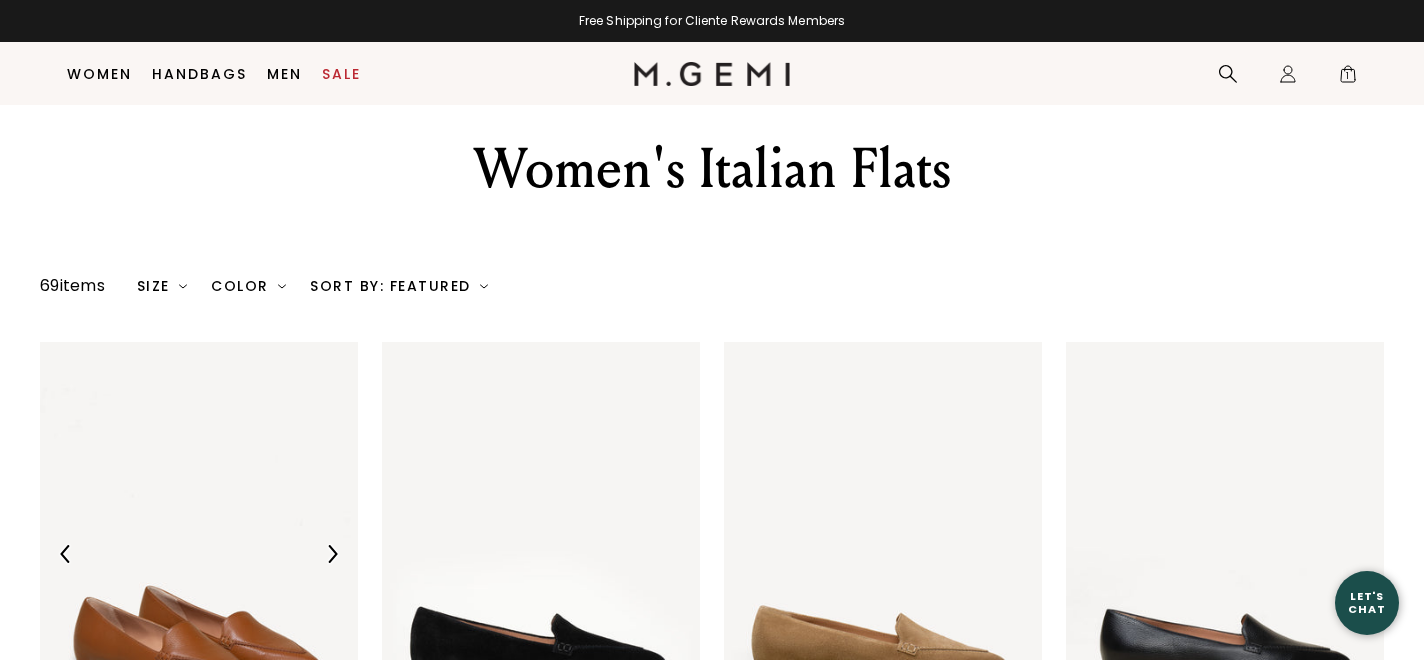 scroll, scrollTop: 444, scrollLeft: 0, axis: vertical 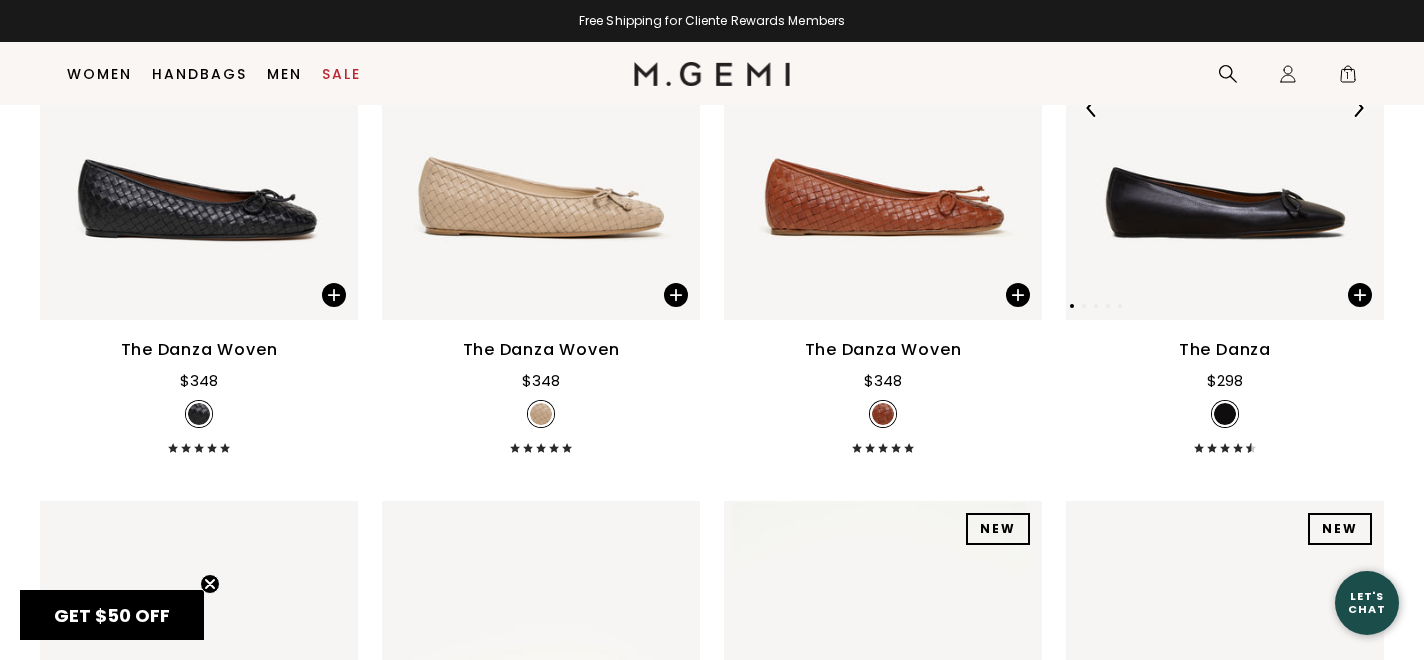 click at bounding box center [1225, 108] 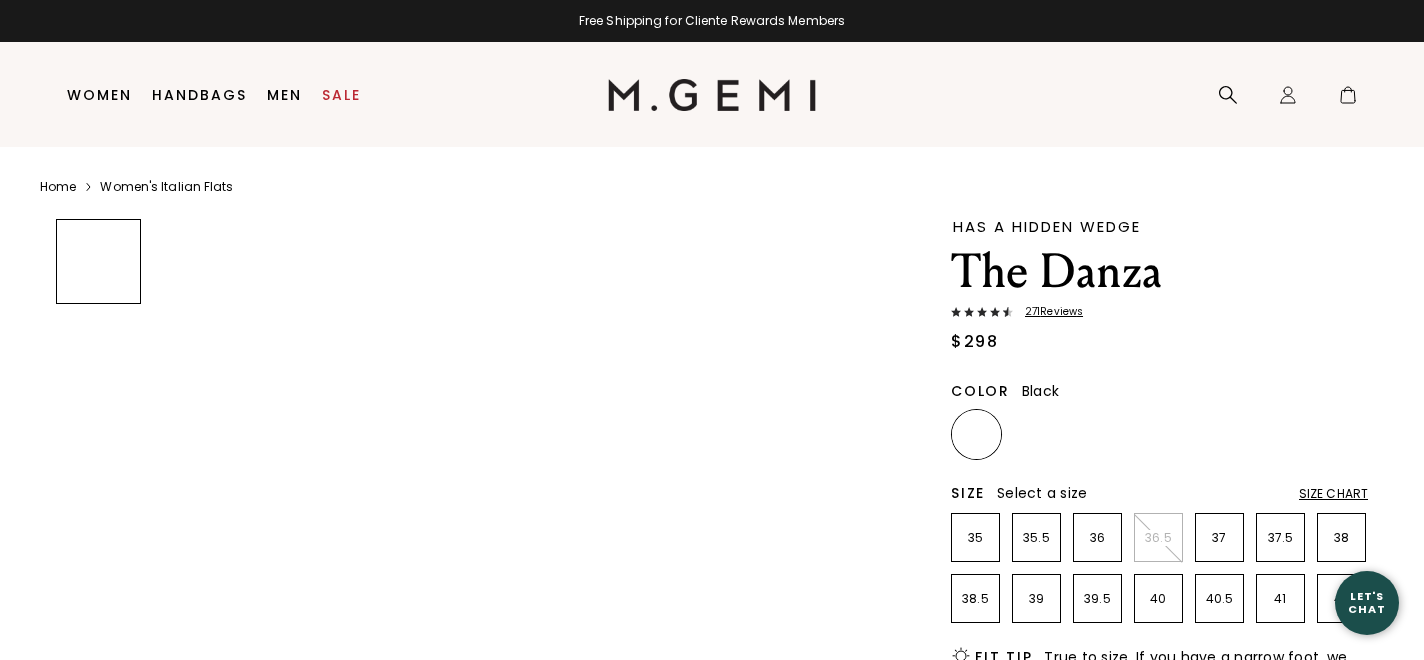 scroll, scrollTop: 0, scrollLeft: 0, axis: both 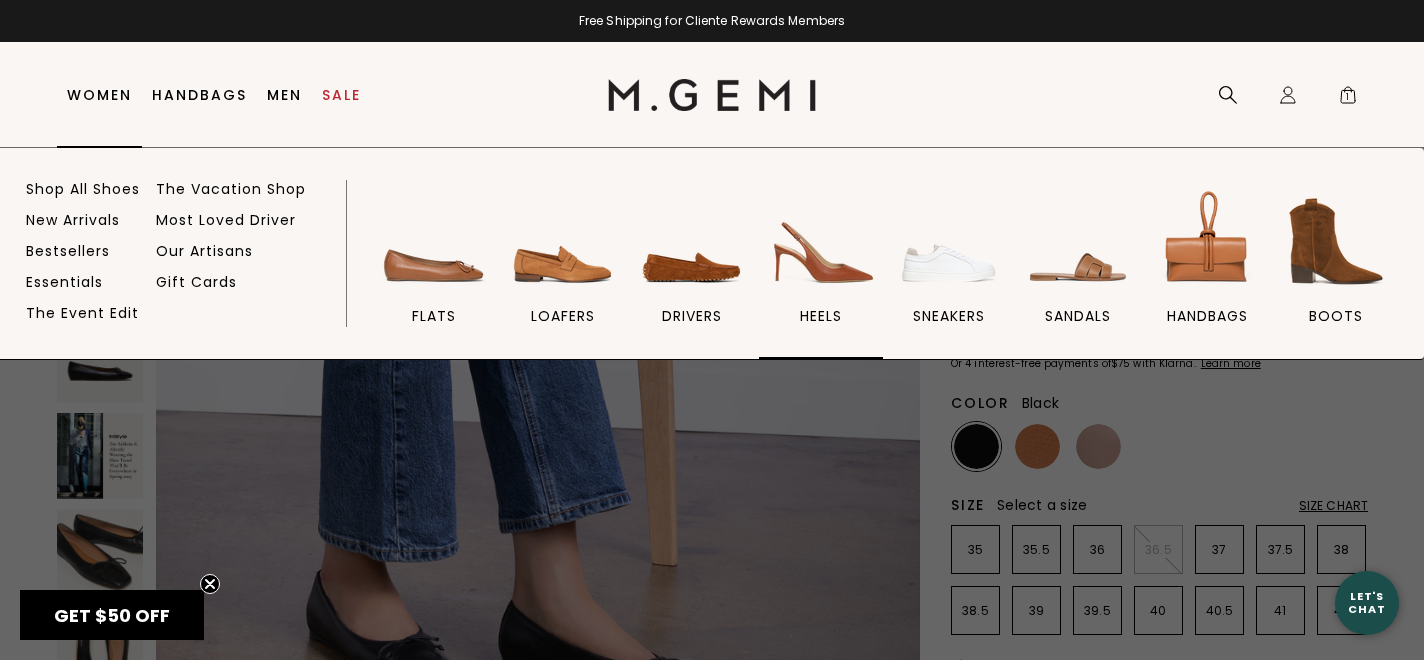 click at bounding box center (821, 241) 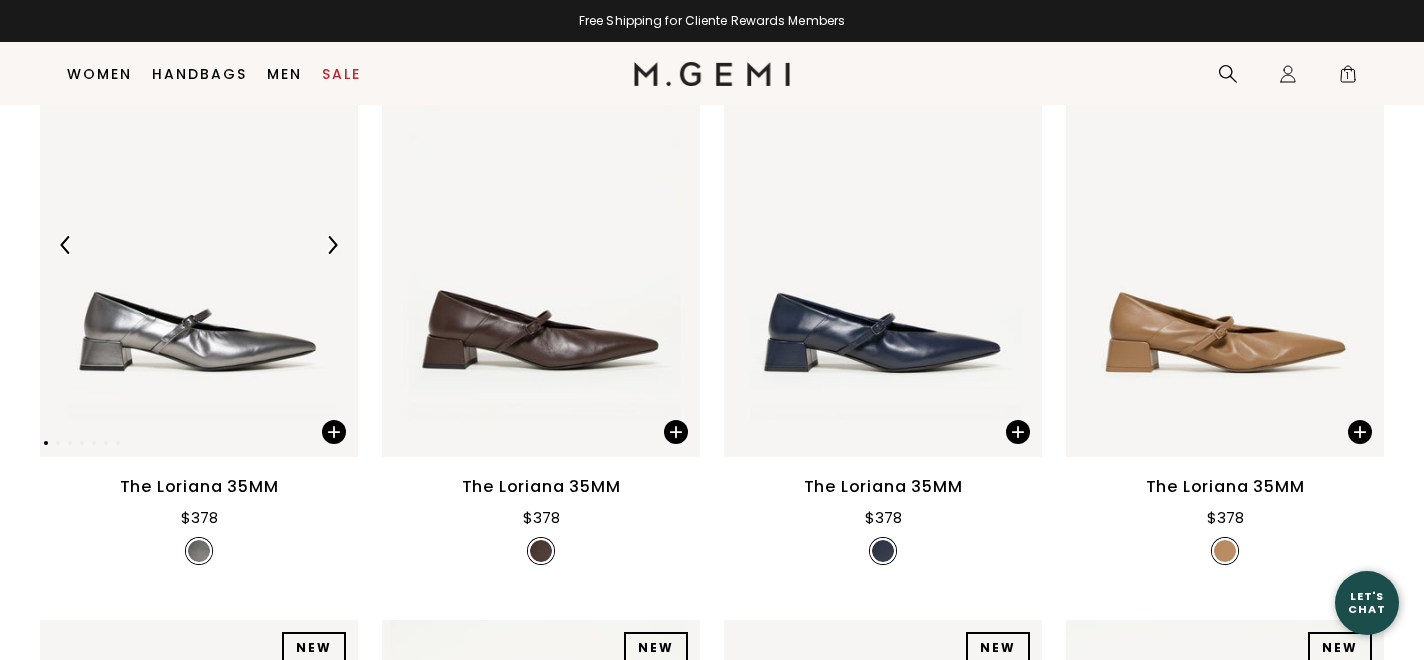 scroll, scrollTop: 353, scrollLeft: 0, axis: vertical 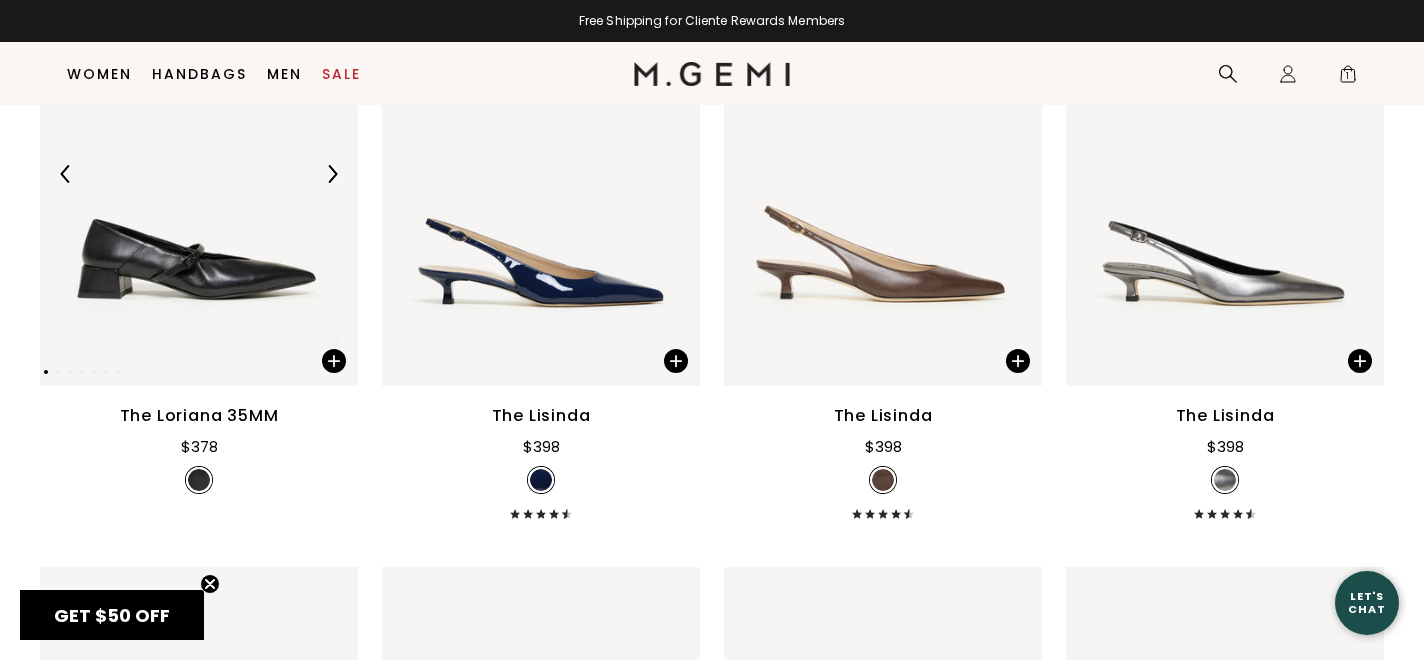 click at bounding box center (199, 174) 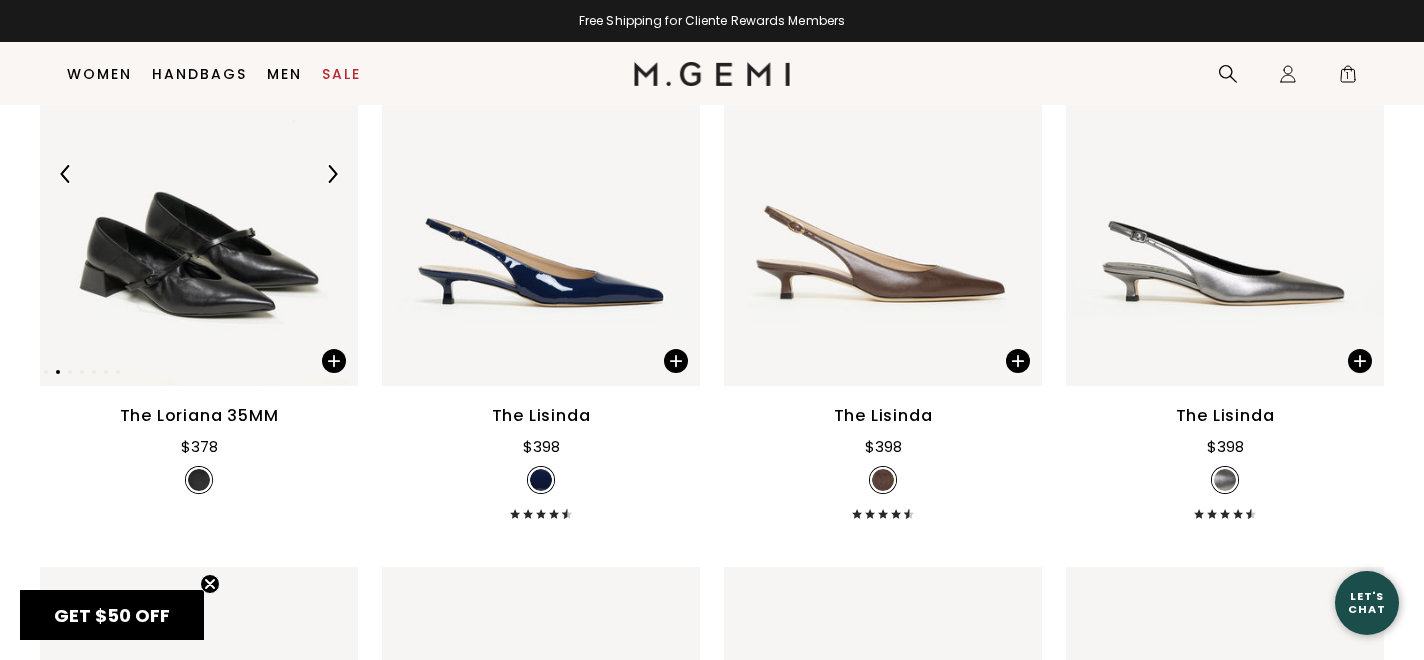 click at bounding box center [332, 174] 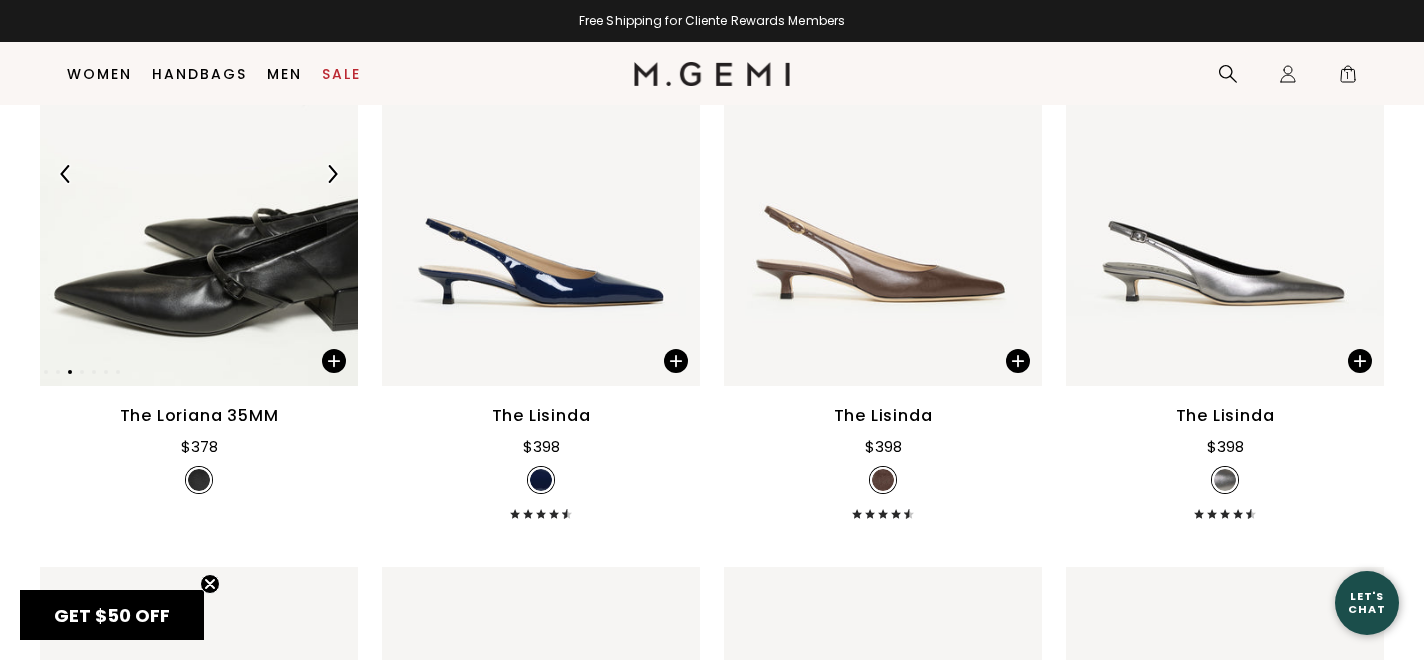 click at bounding box center (332, 174) 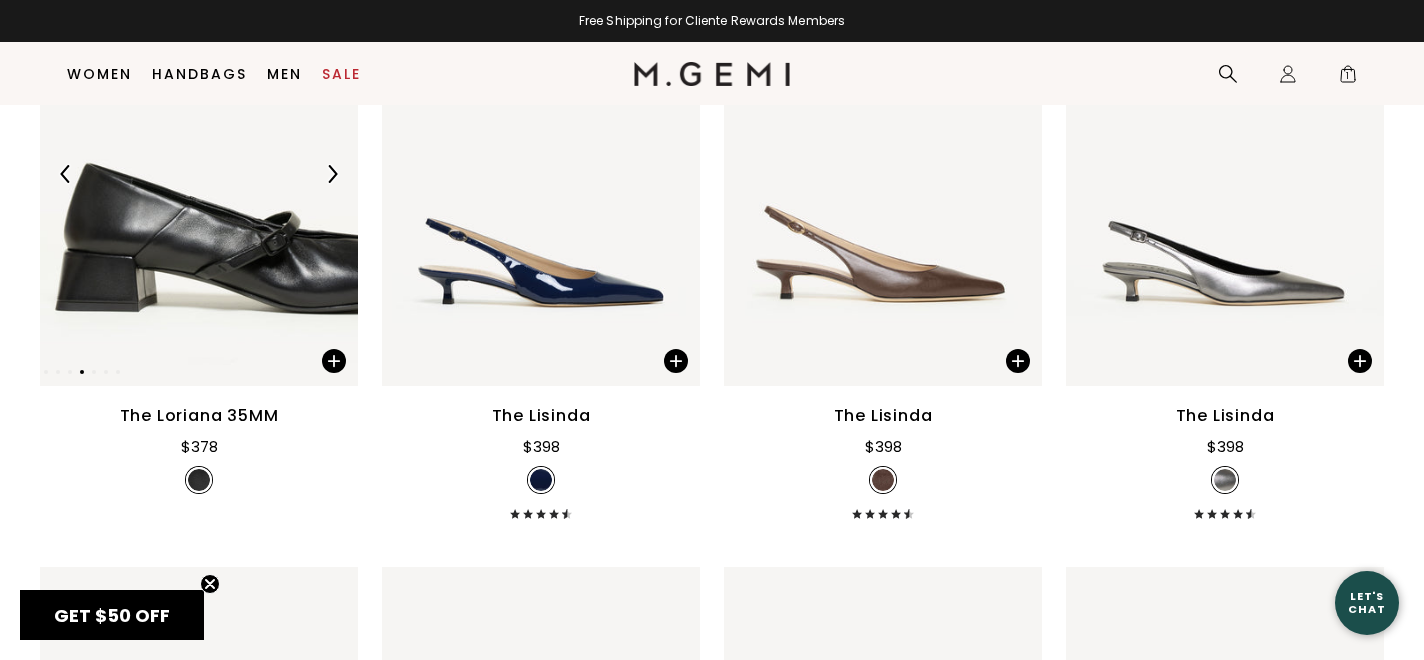click at bounding box center [332, 174] 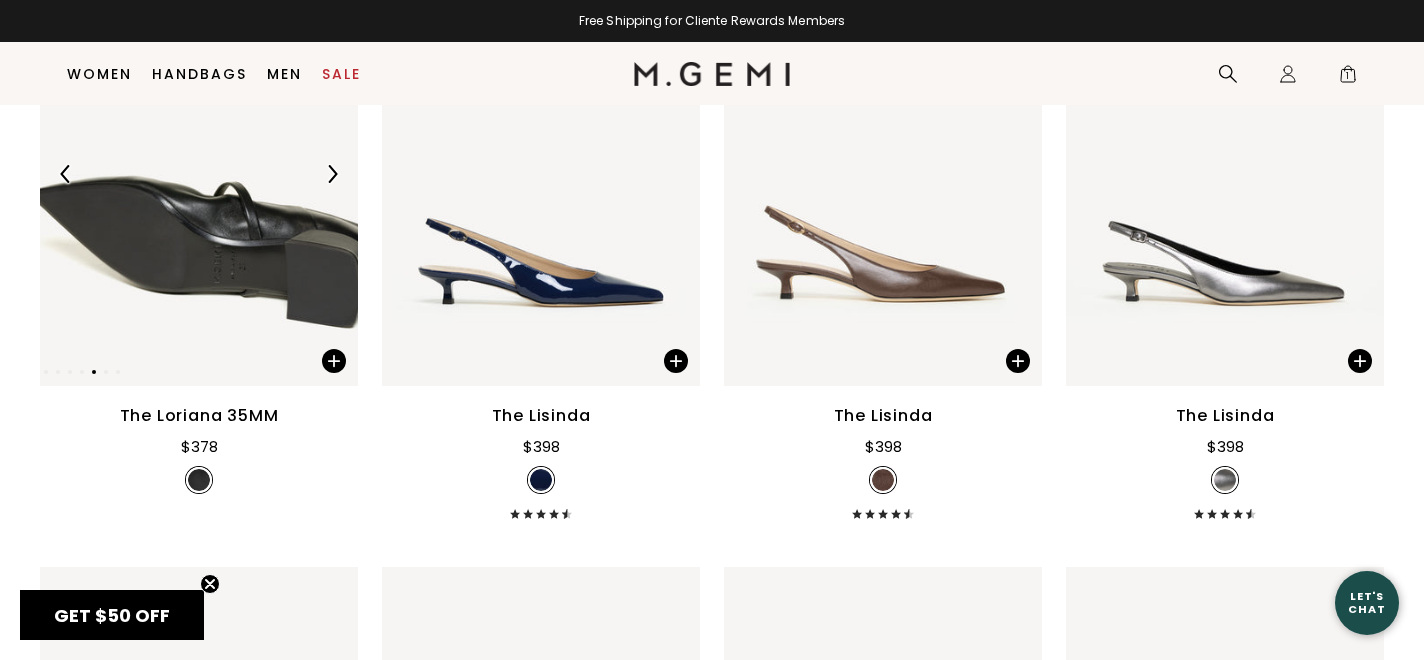 click at bounding box center [332, 174] 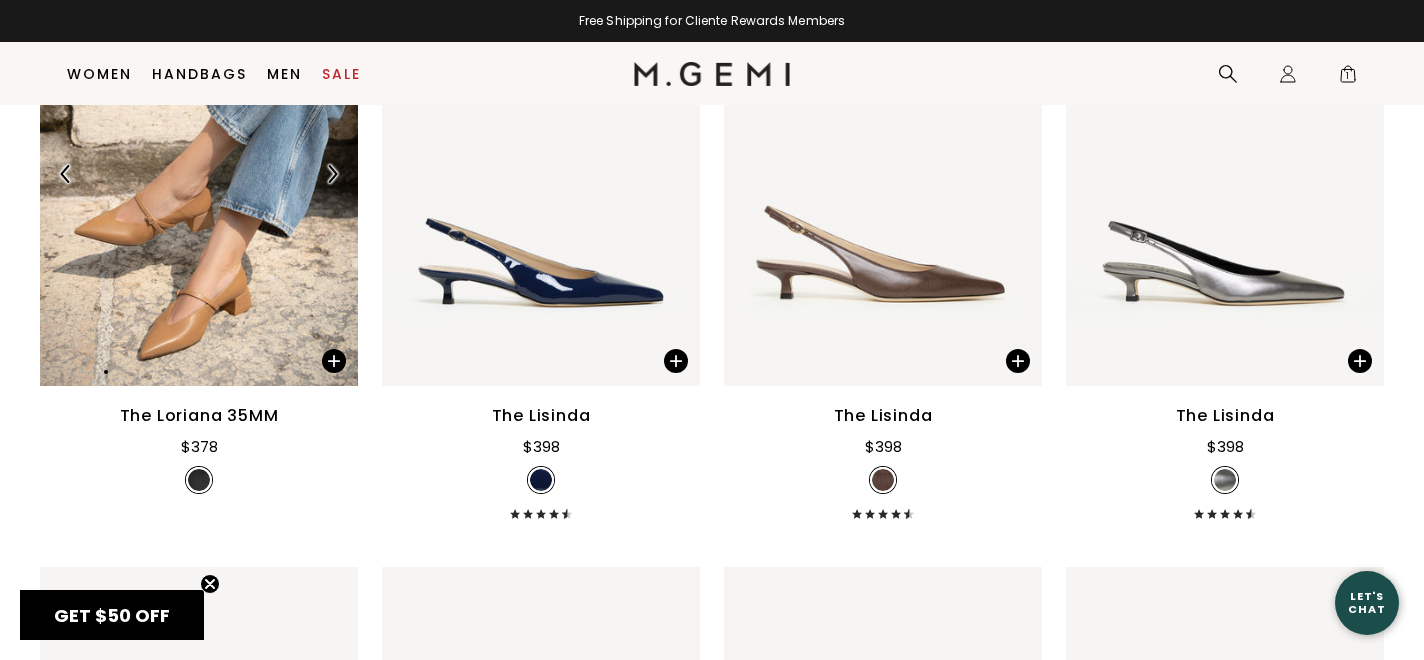 click at bounding box center (332, 174) 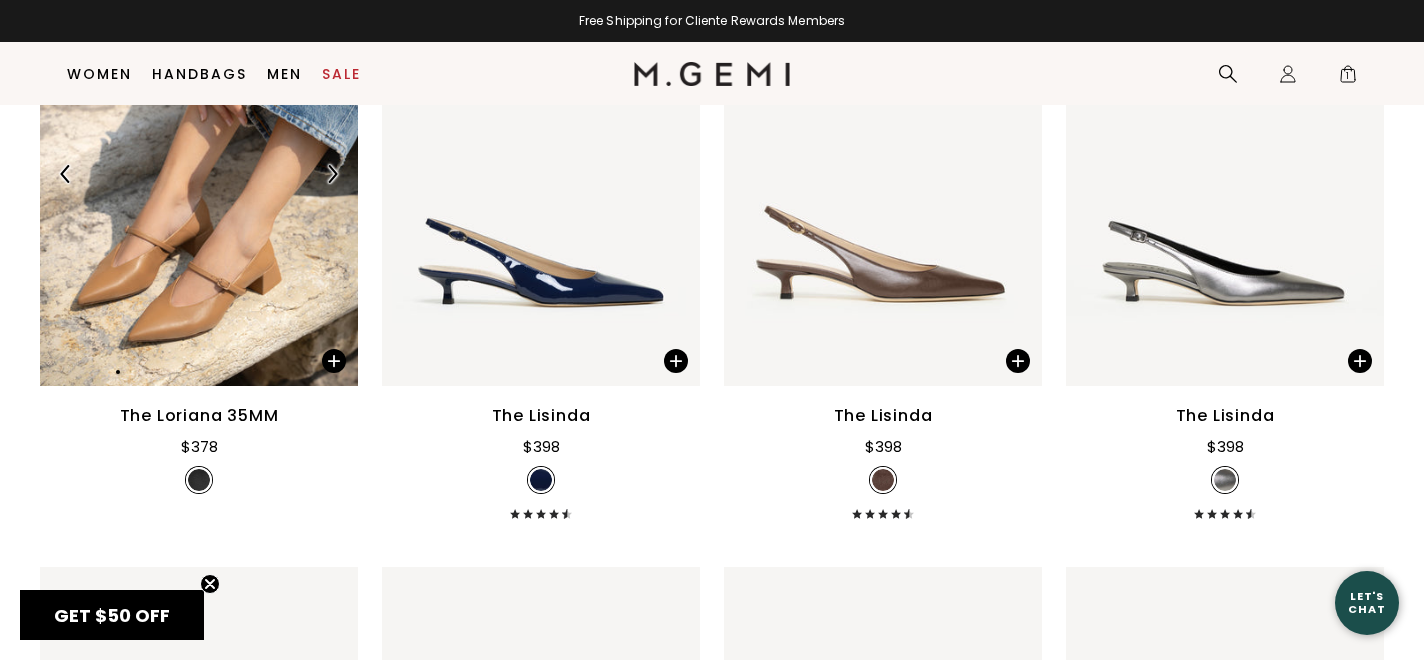 click at bounding box center (332, 174) 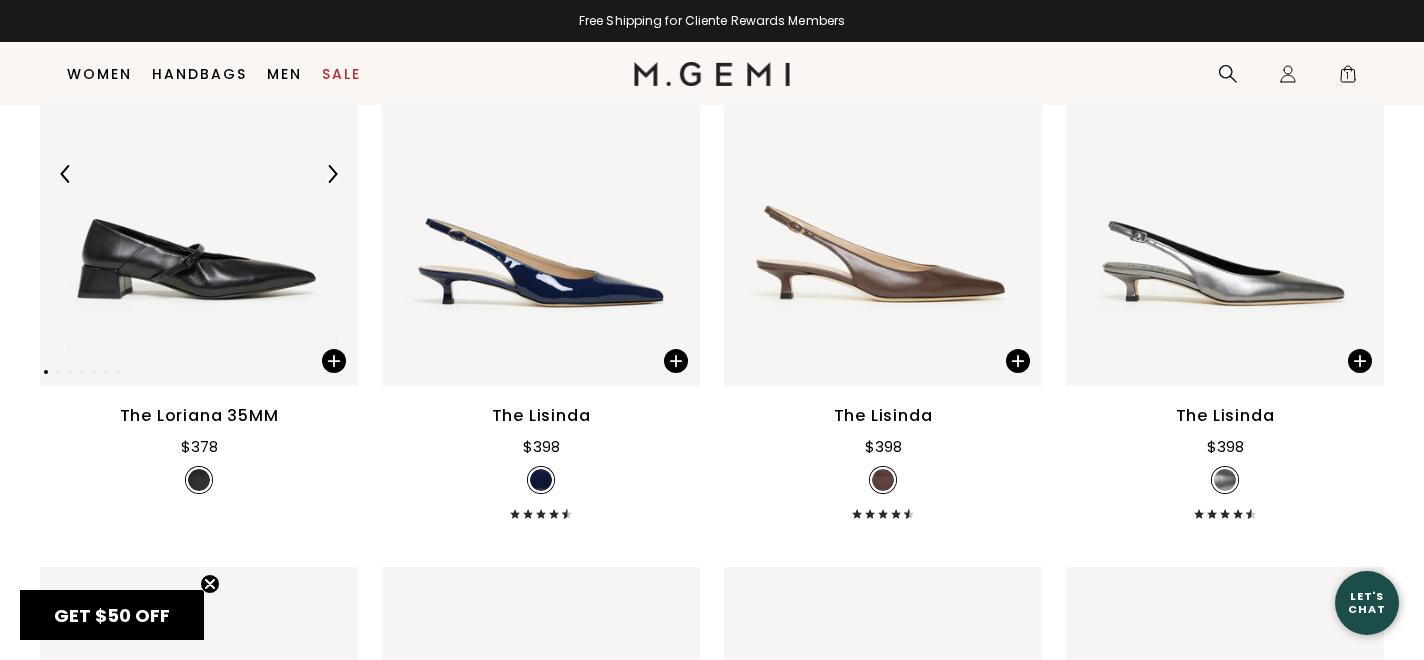 click at bounding box center [332, 174] 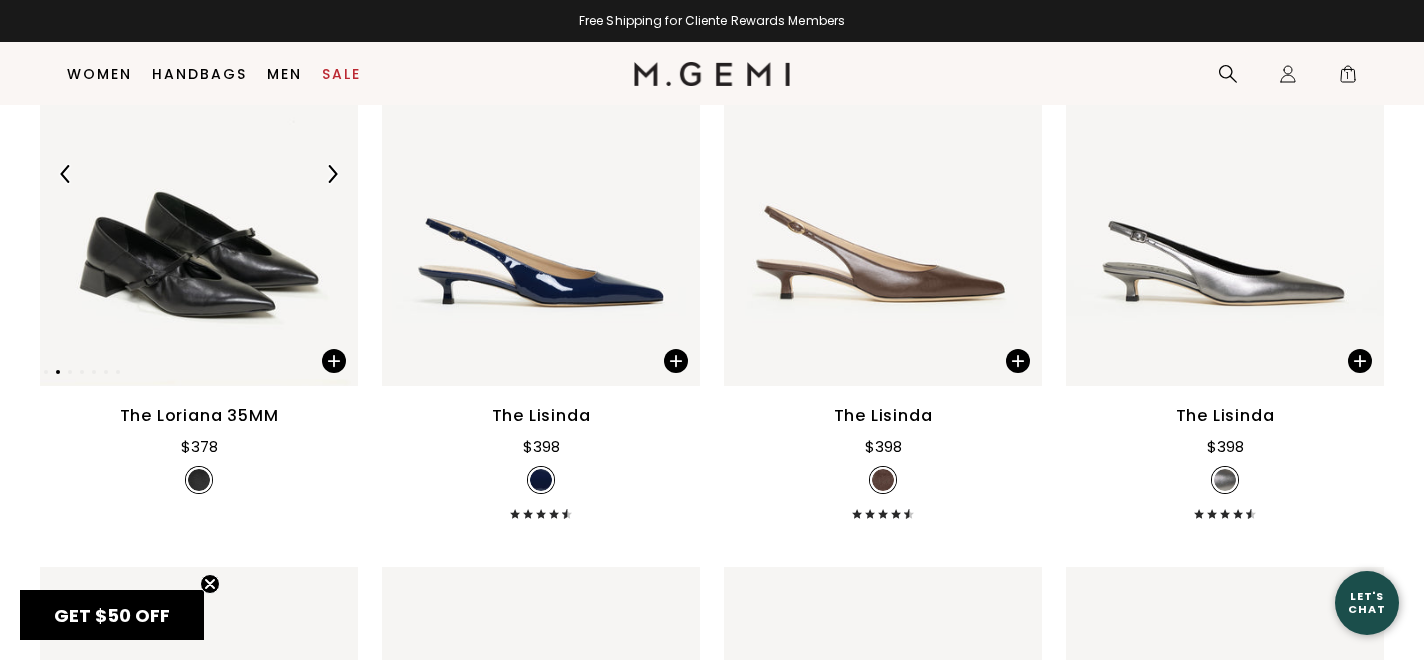 click at bounding box center [199, 174] 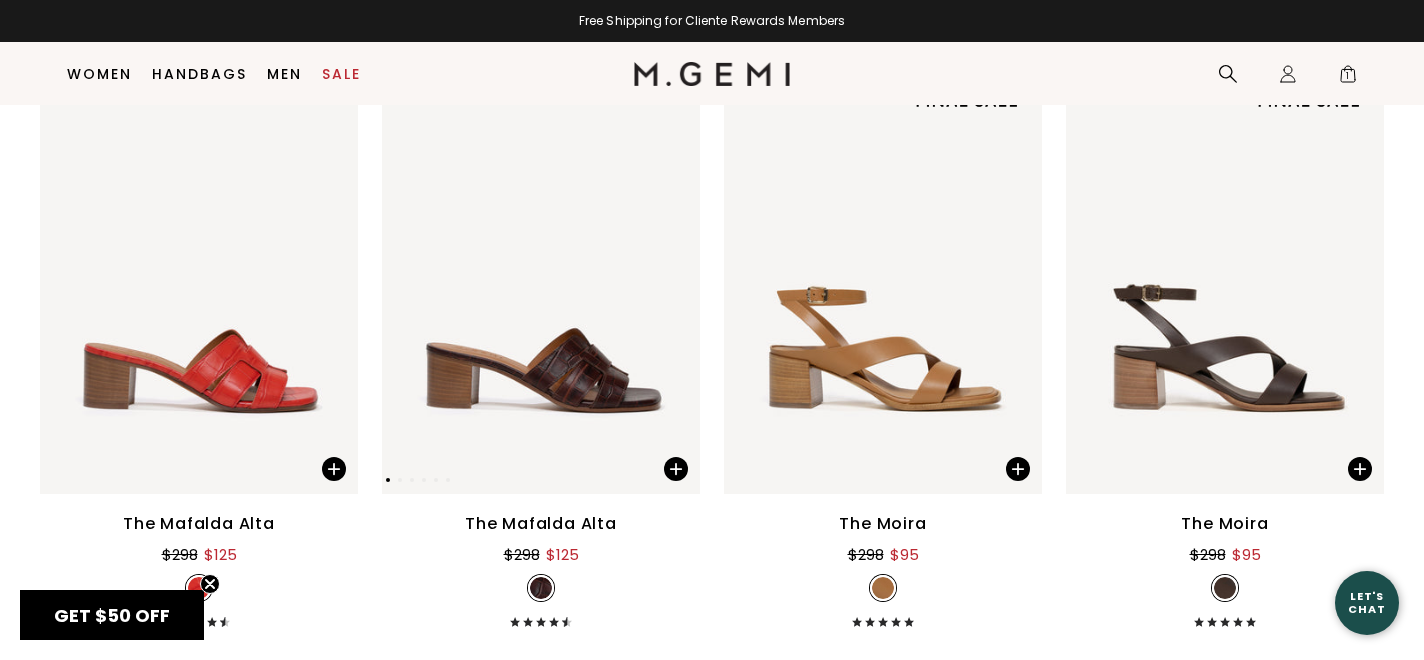 scroll, scrollTop: 7567, scrollLeft: 0, axis: vertical 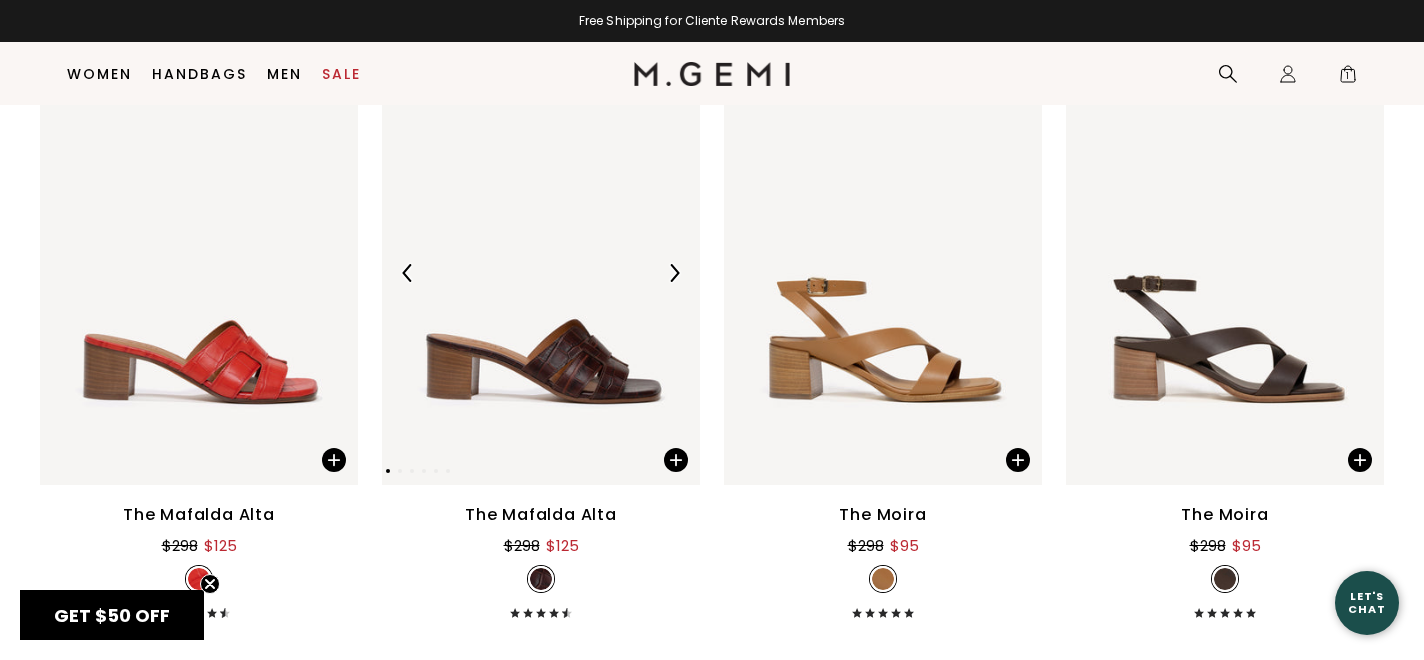 click at bounding box center [541, 273] 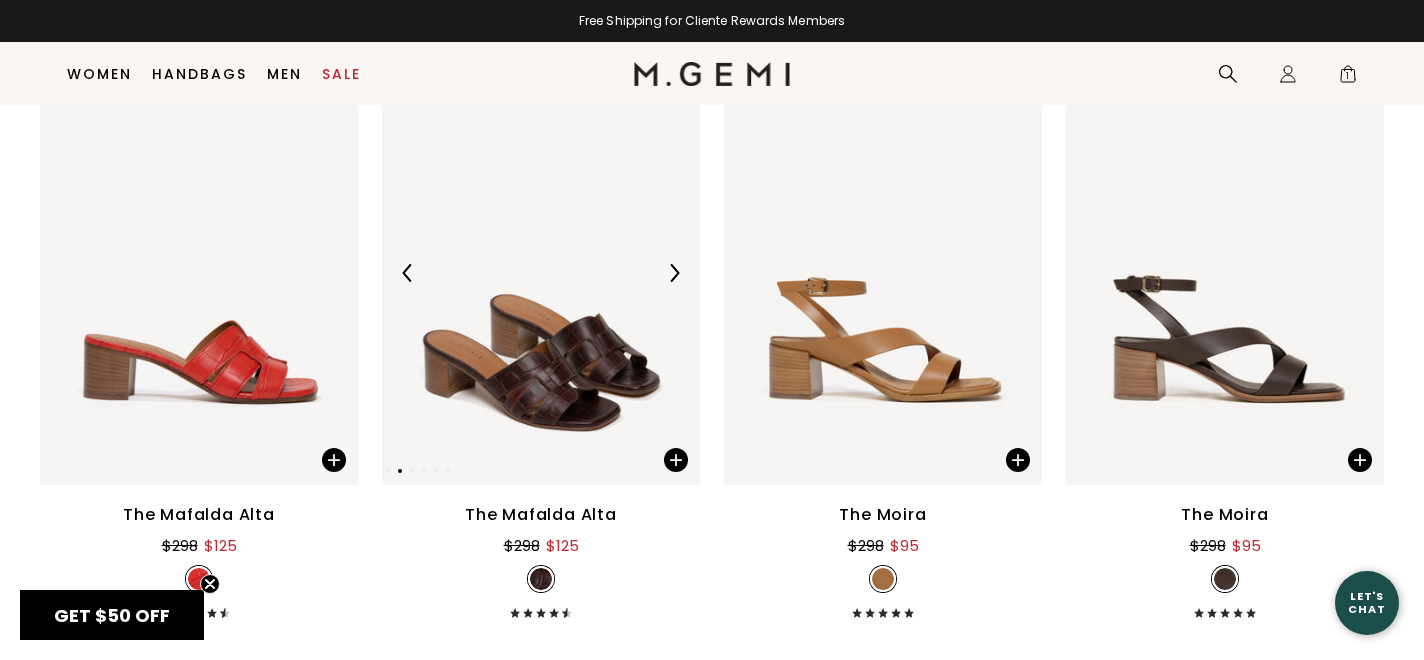 click at bounding box center [541, 273] 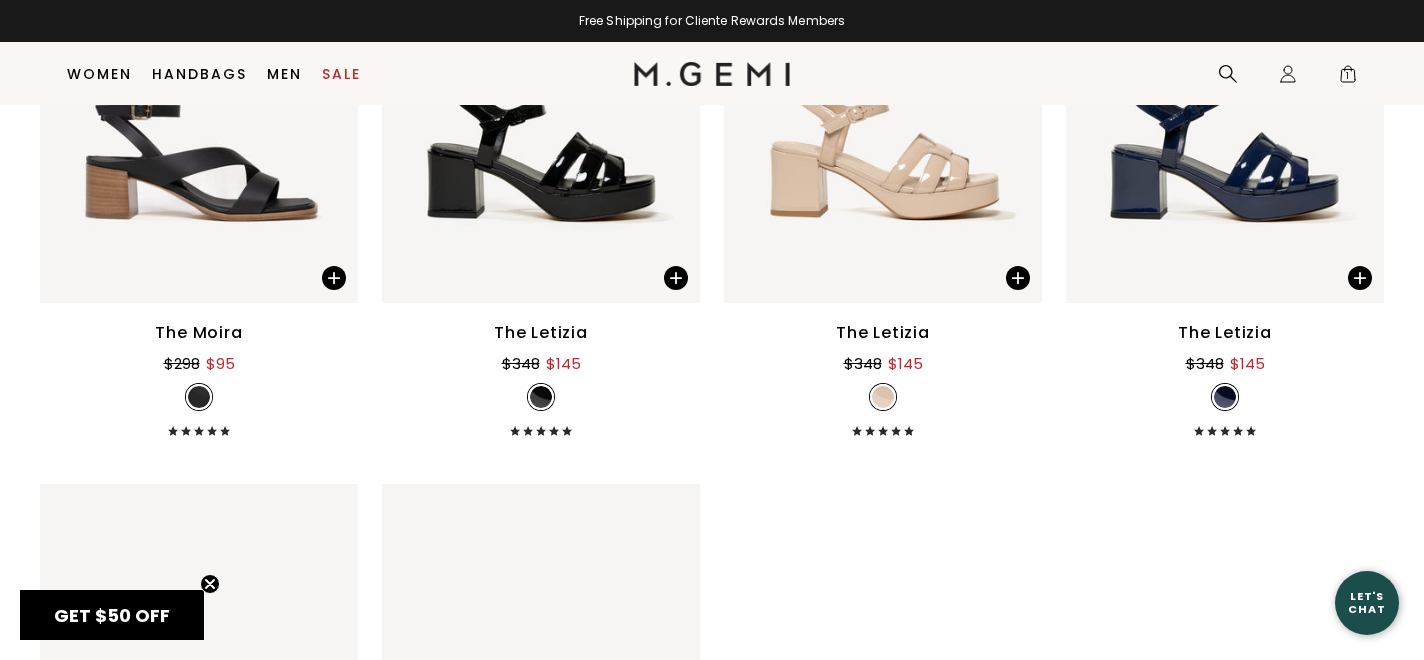 scroll, scrollTop: 8093, scrollLeft: 0, axis: vertical 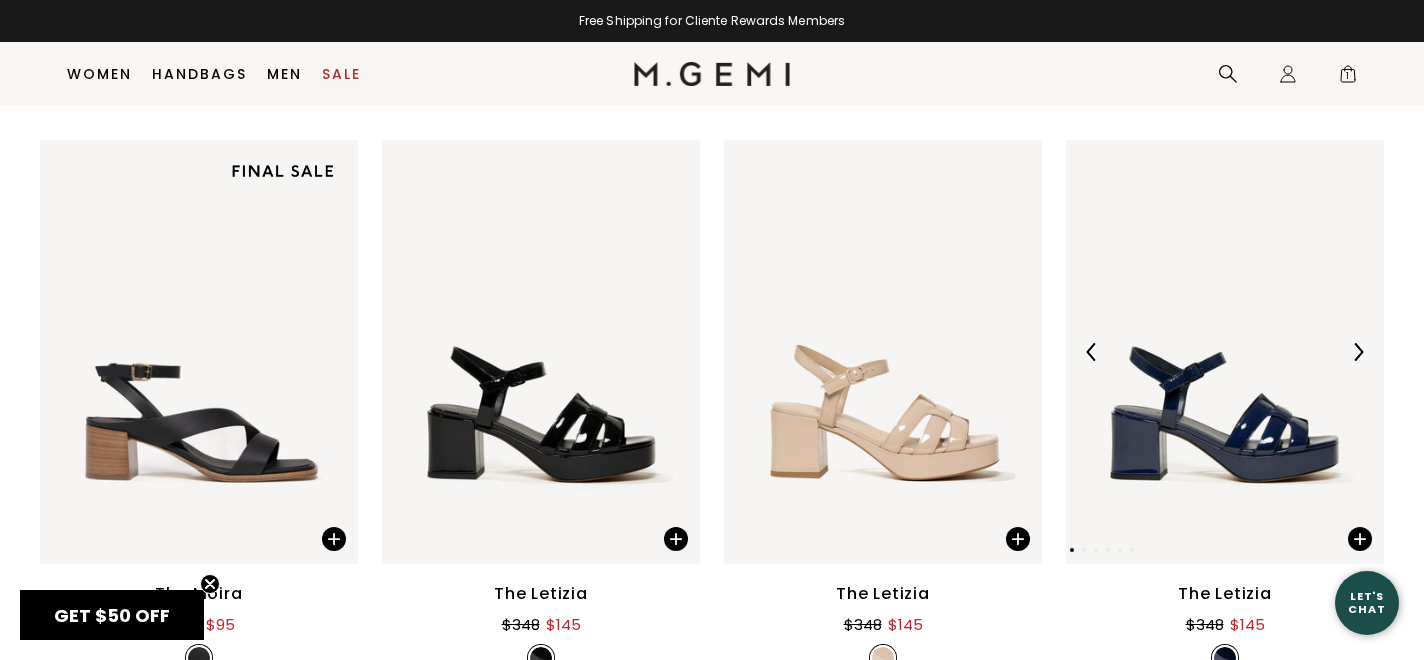 click at bounding box center (1225, 352) 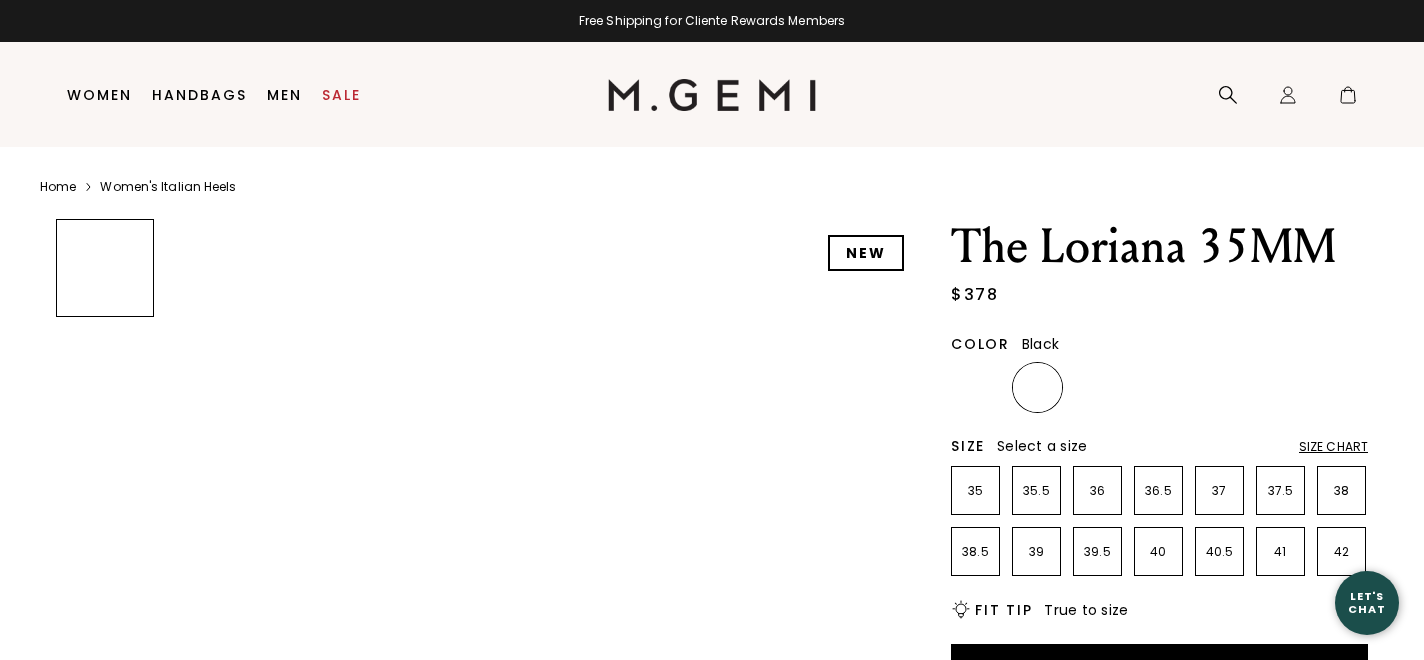 scroll, scrollTop: 0, scrollLeft: 0, axis: both 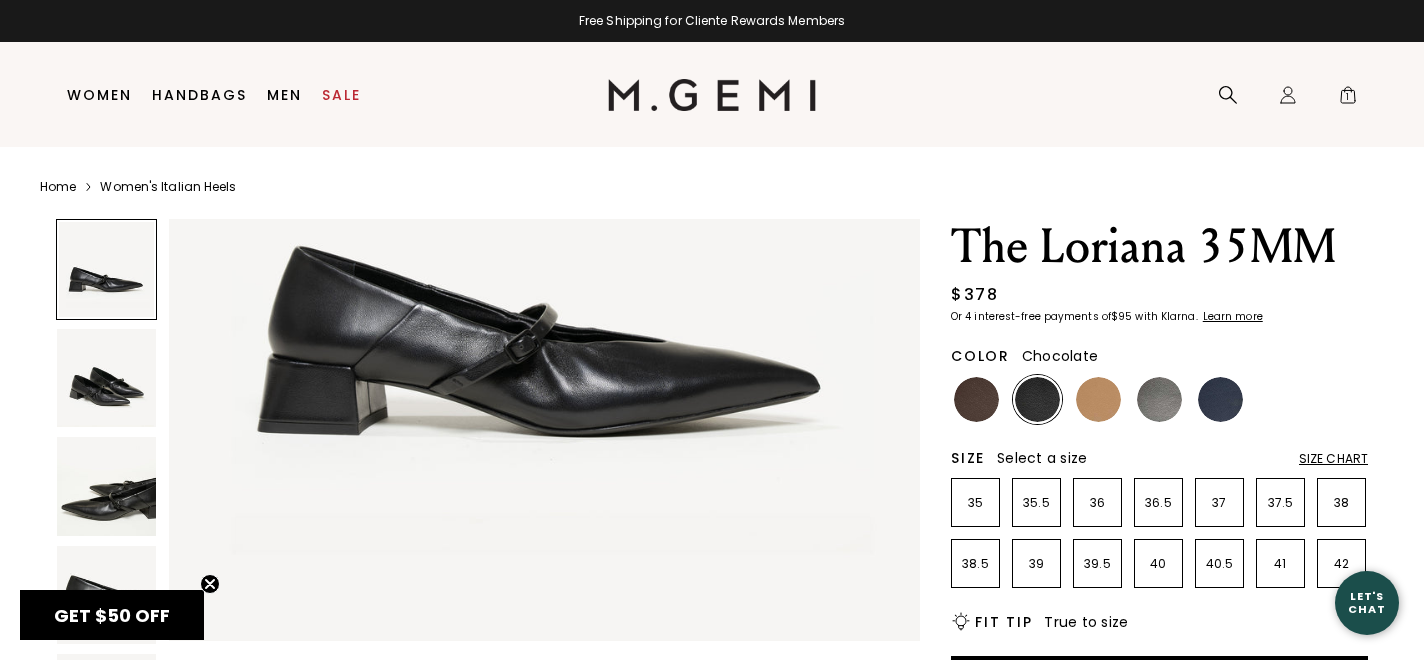 click at bounding box center [976, 399] 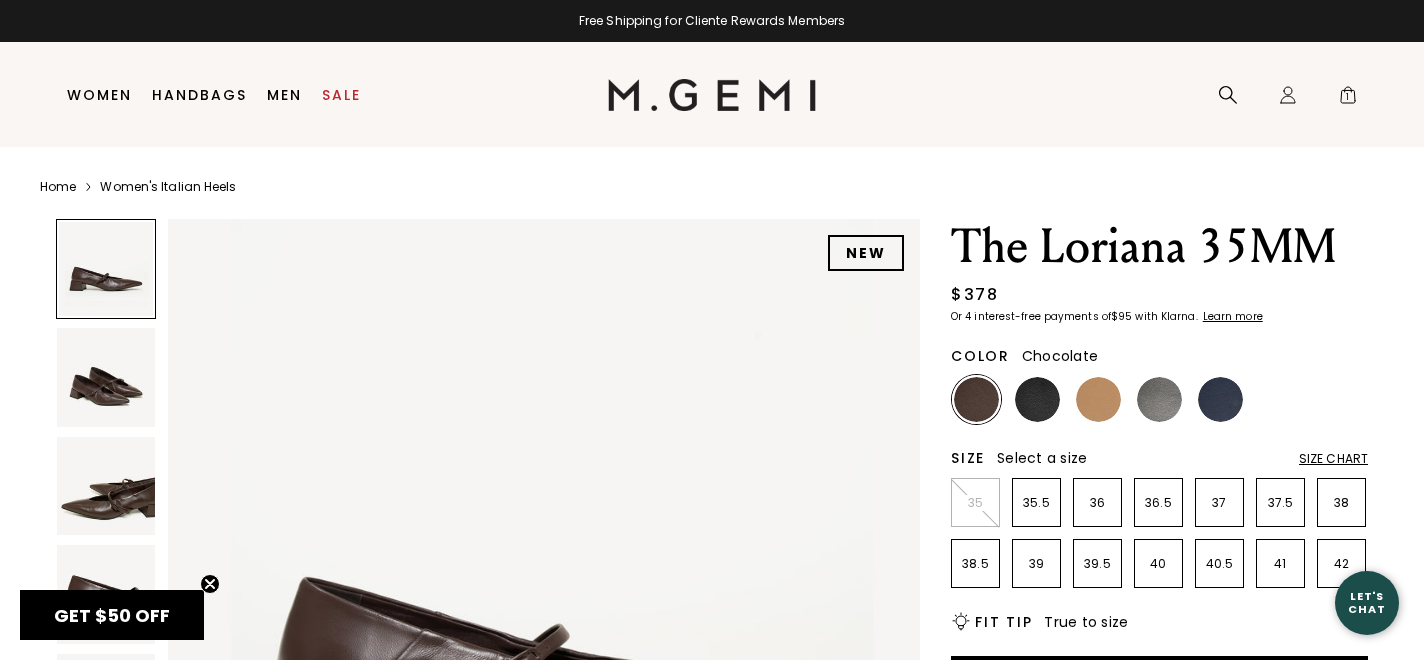 scroll, scrollTop: 0, scrollLeft: 0, axis: both 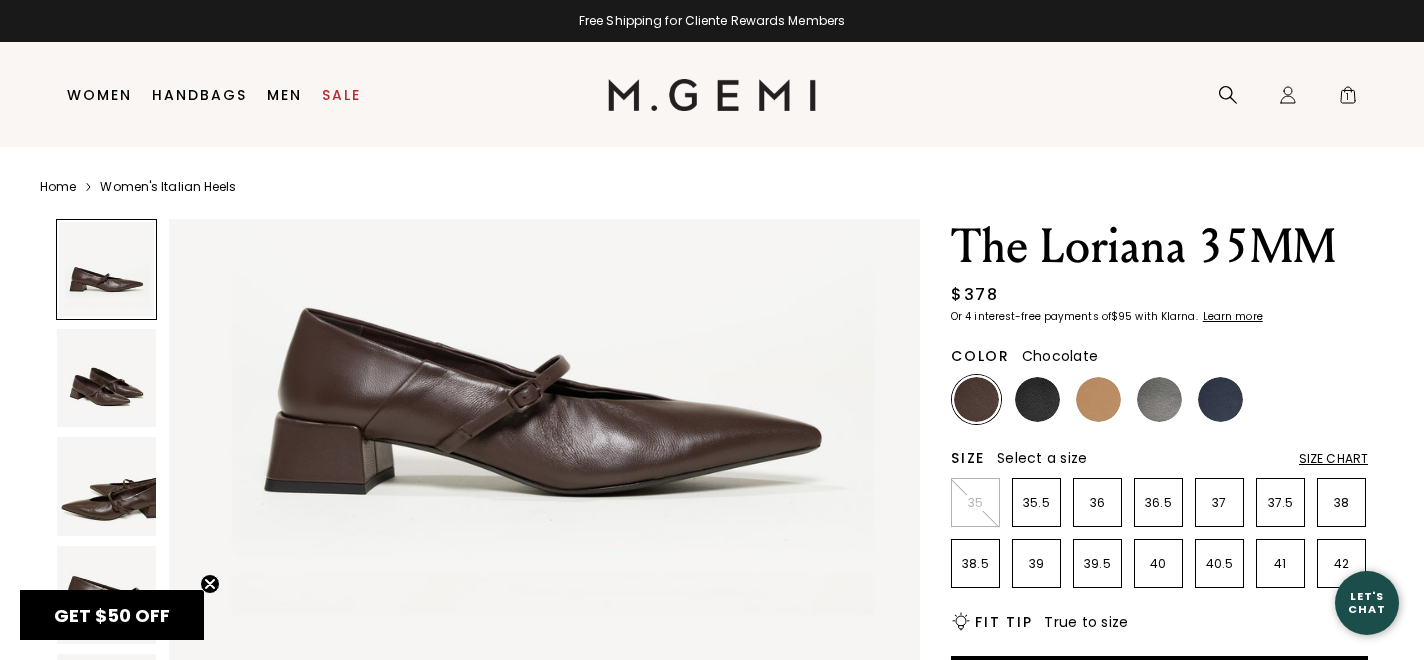 click at bounding box center [106, 378] 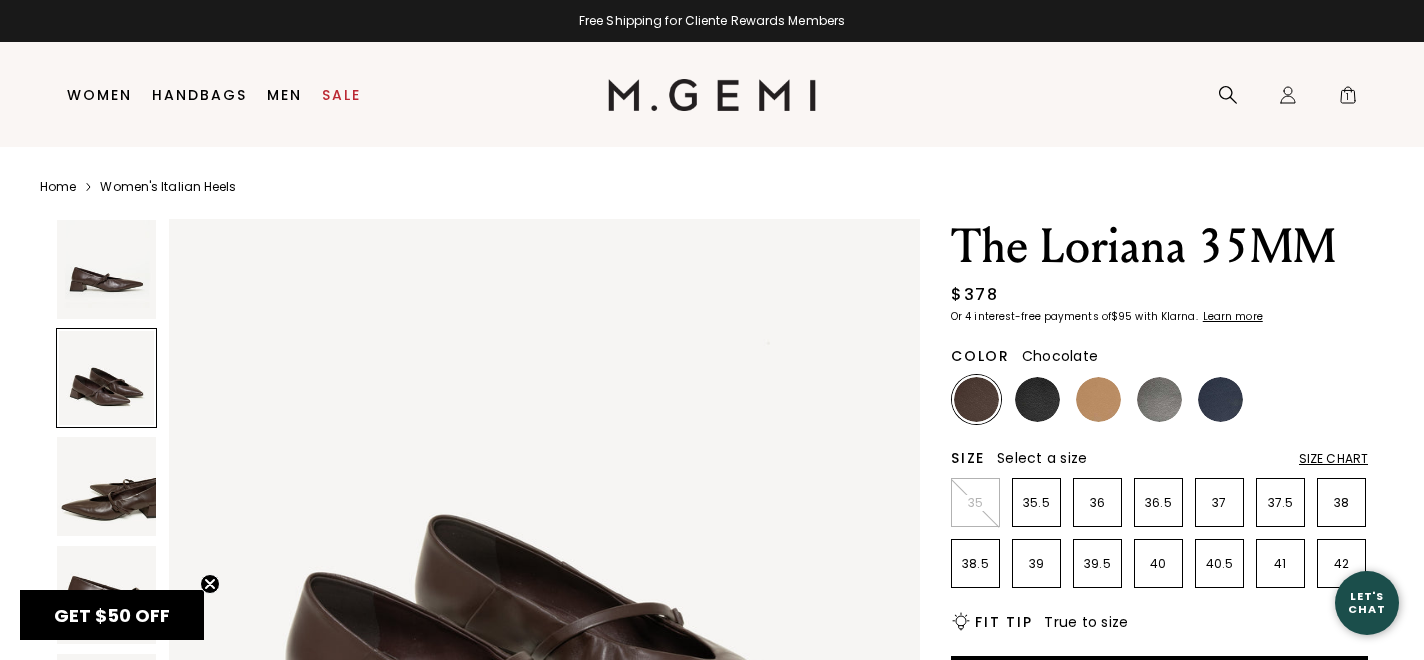 click at bounding box center (106, 486) 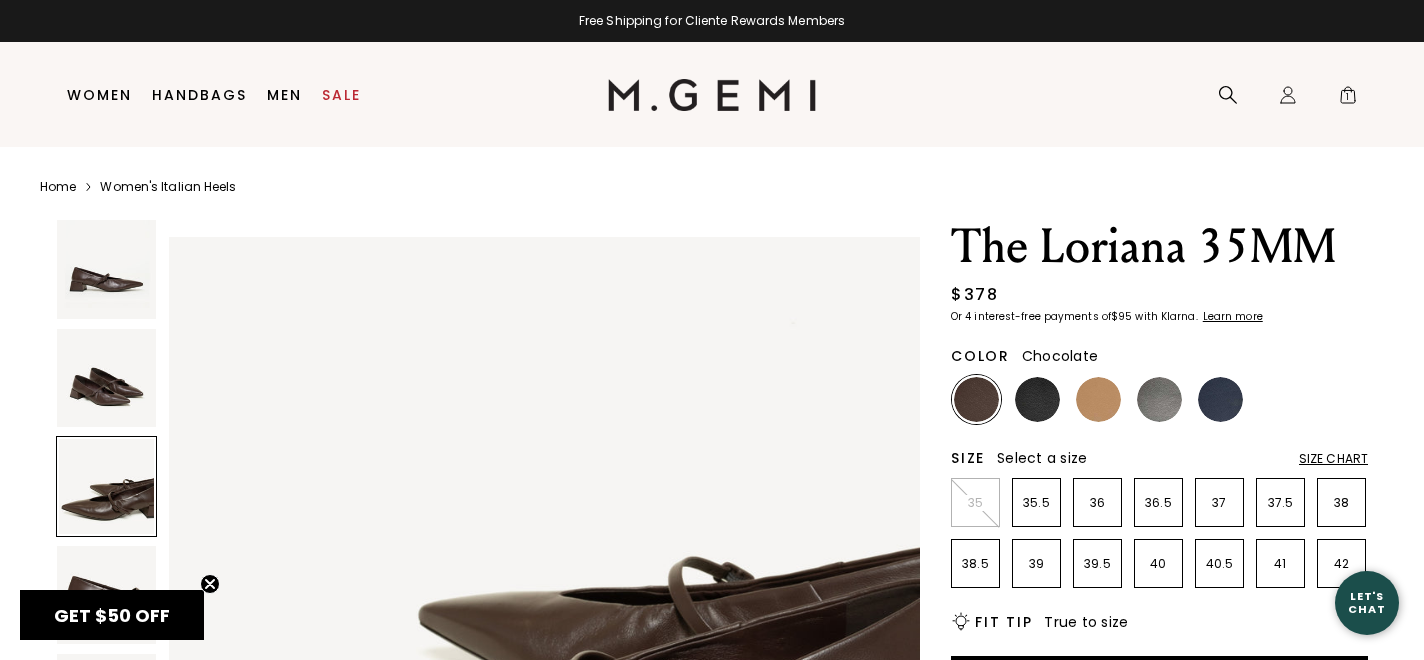 scroll, scrollTop: 1543, scrollLeft: 0, axis: vertical 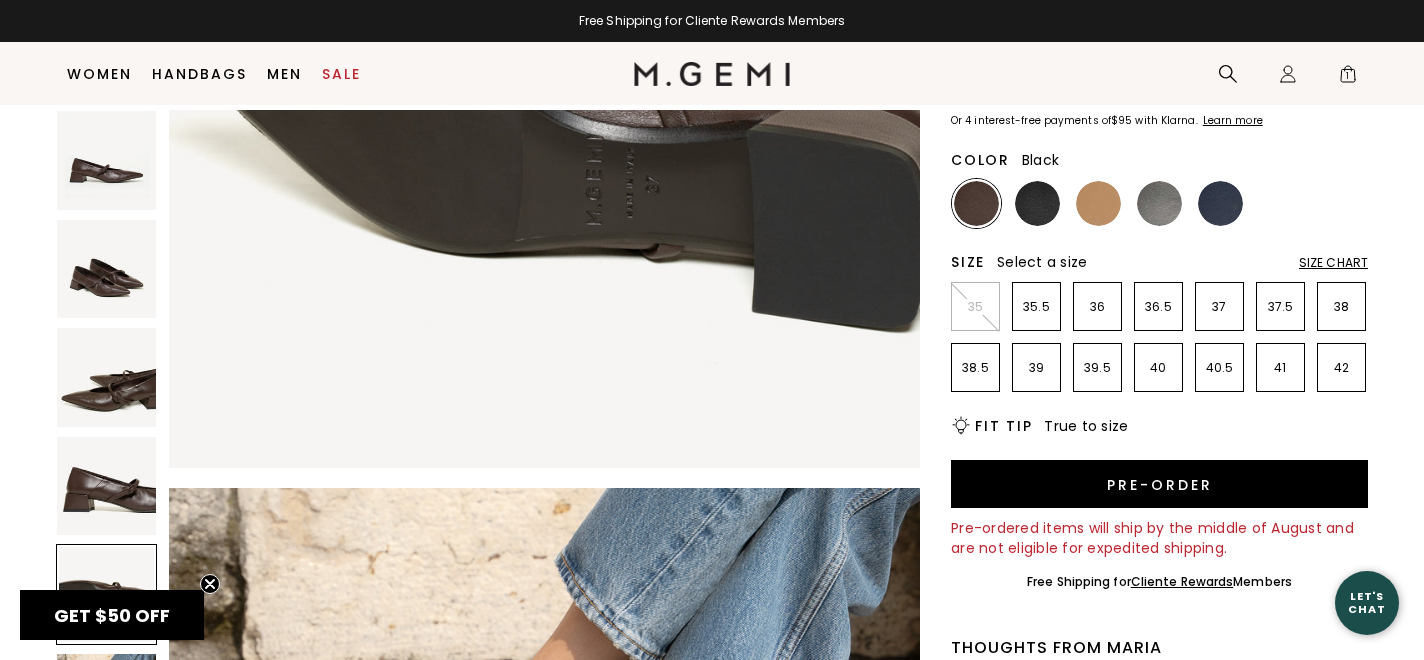 click at bounding box center (1037, 203) 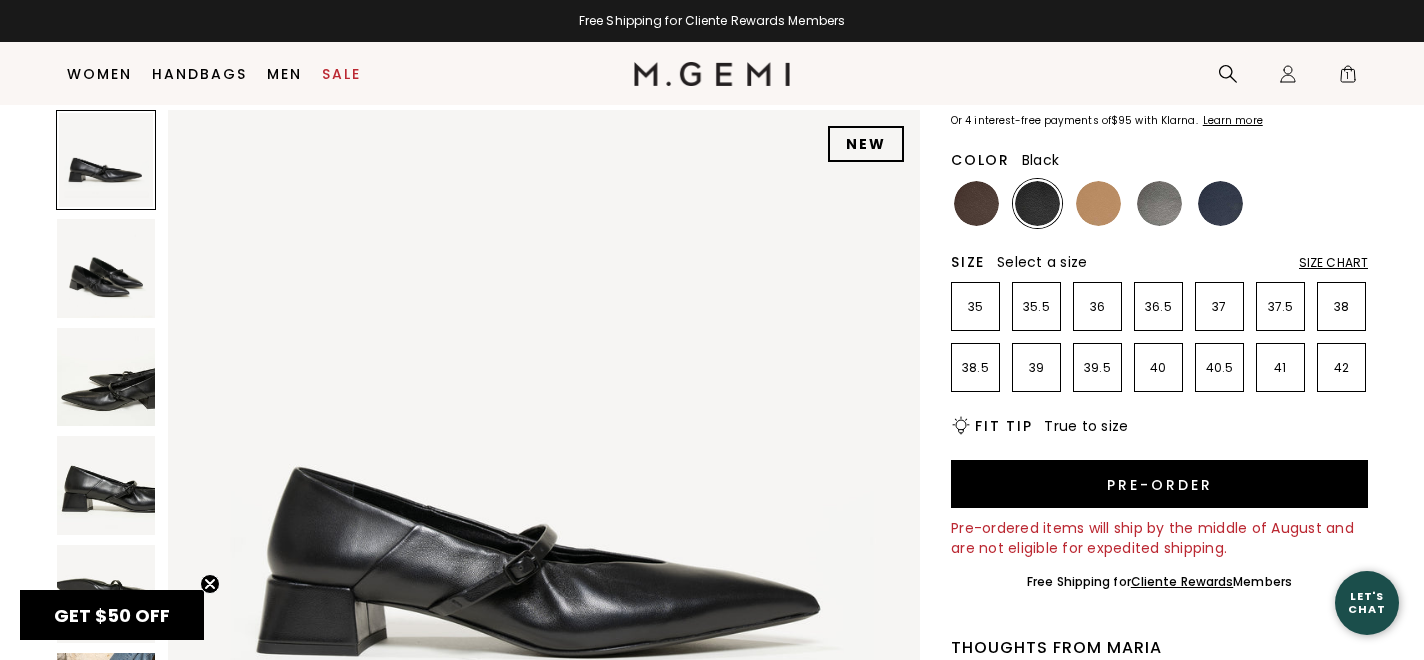 scroll, scrollTop: 0, scrollLeft: 0, axis: both 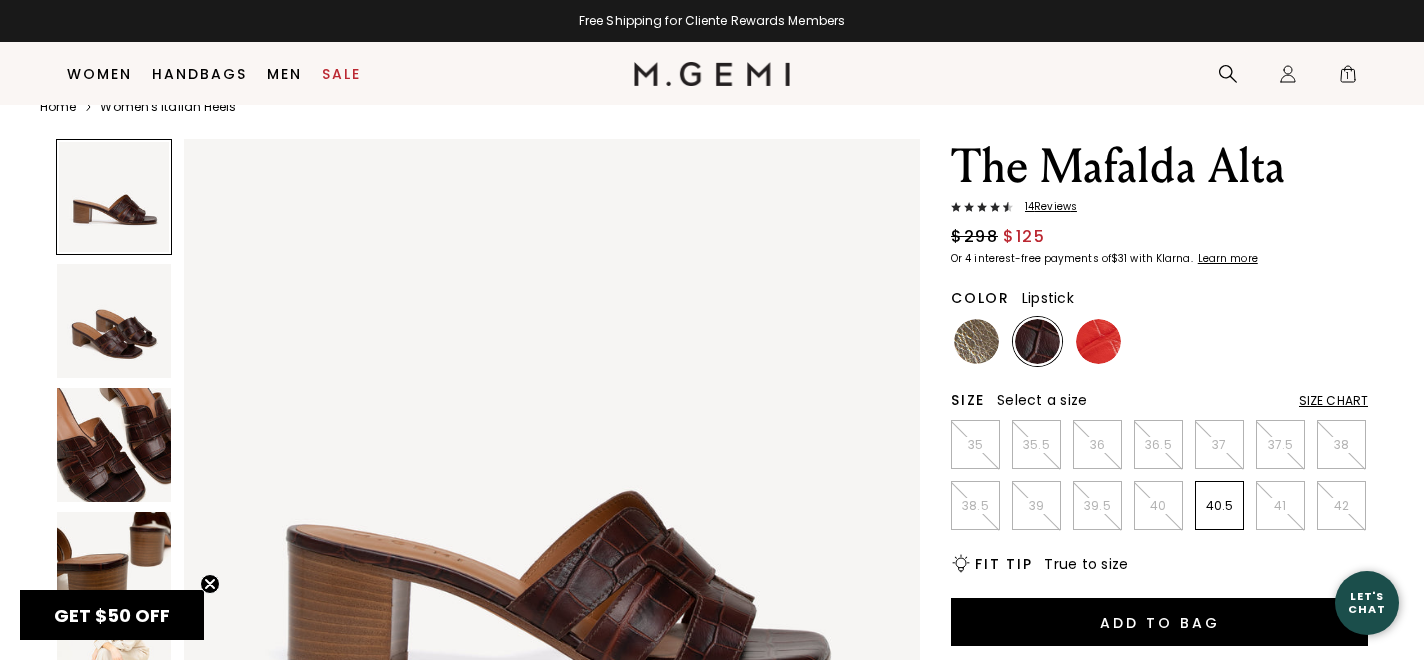 click at bounding box center [1098, 341] 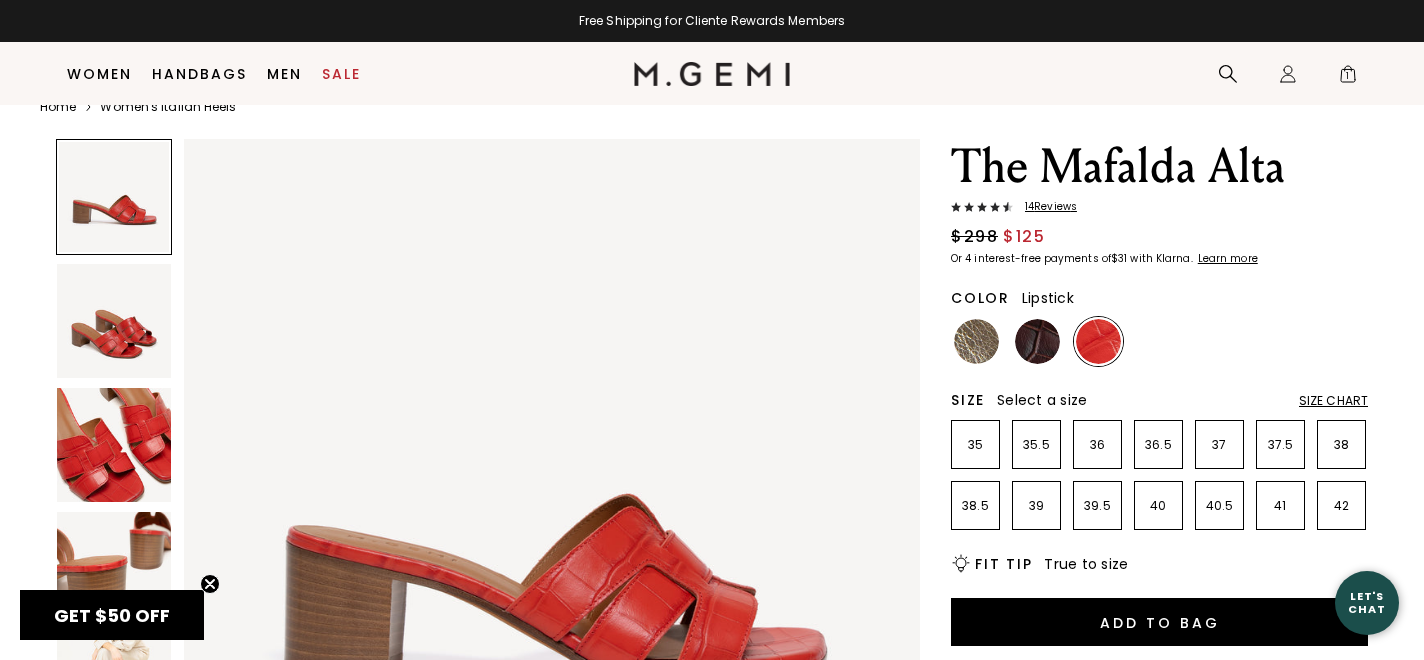 scroll, scrollTop: 0, scrollLeft: 0, axis: both 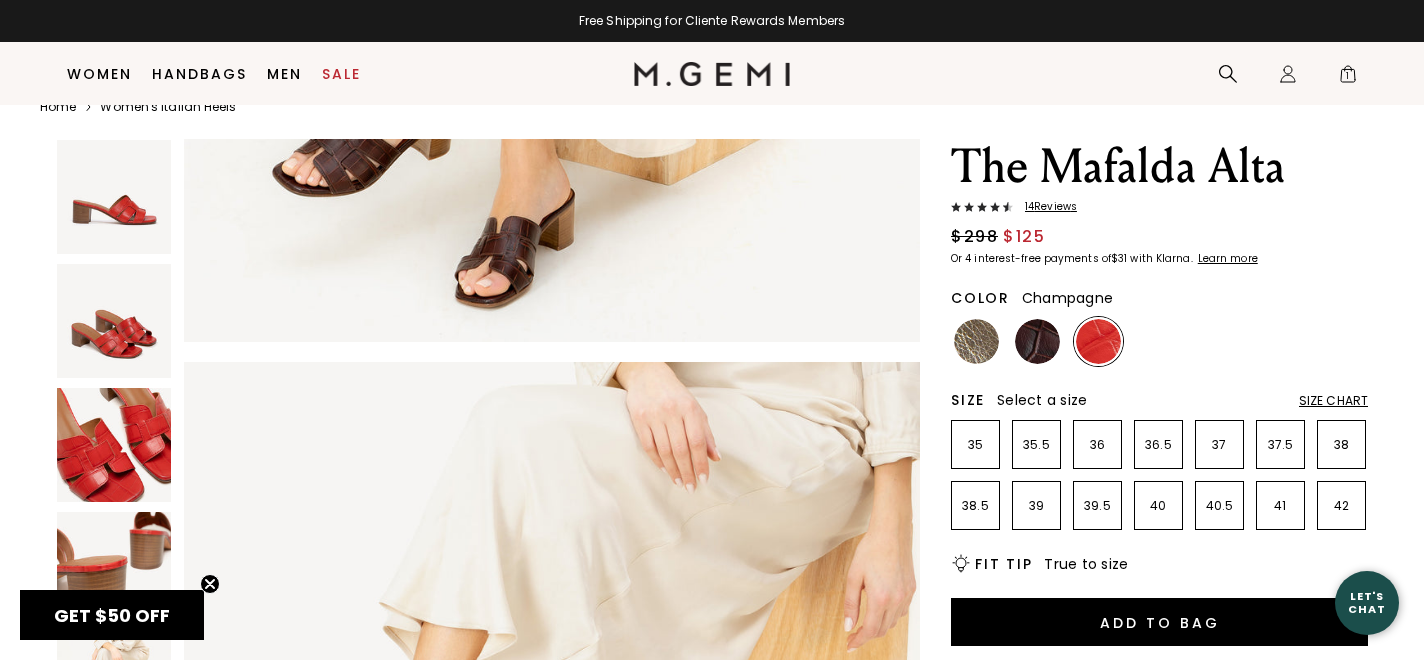 click at bounding box center (976, 341) 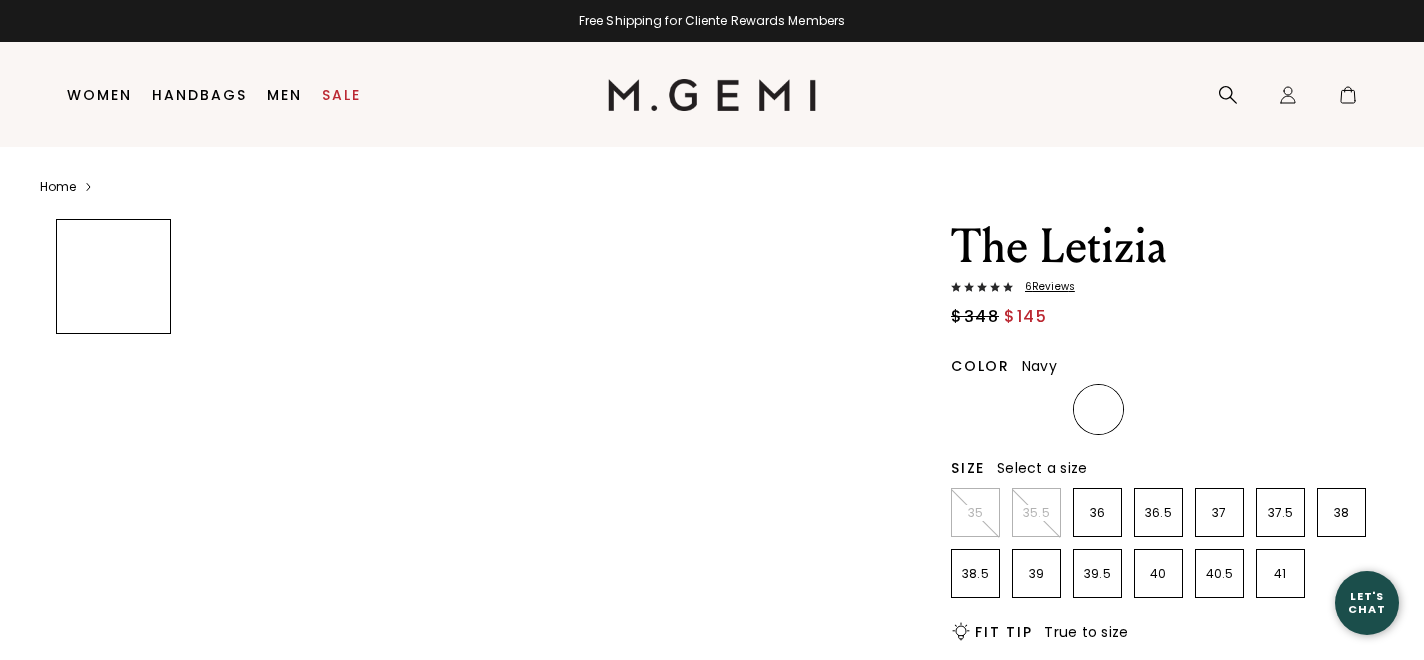 scroll, scrollTop: 0, scrollLeft: 0, axis: both 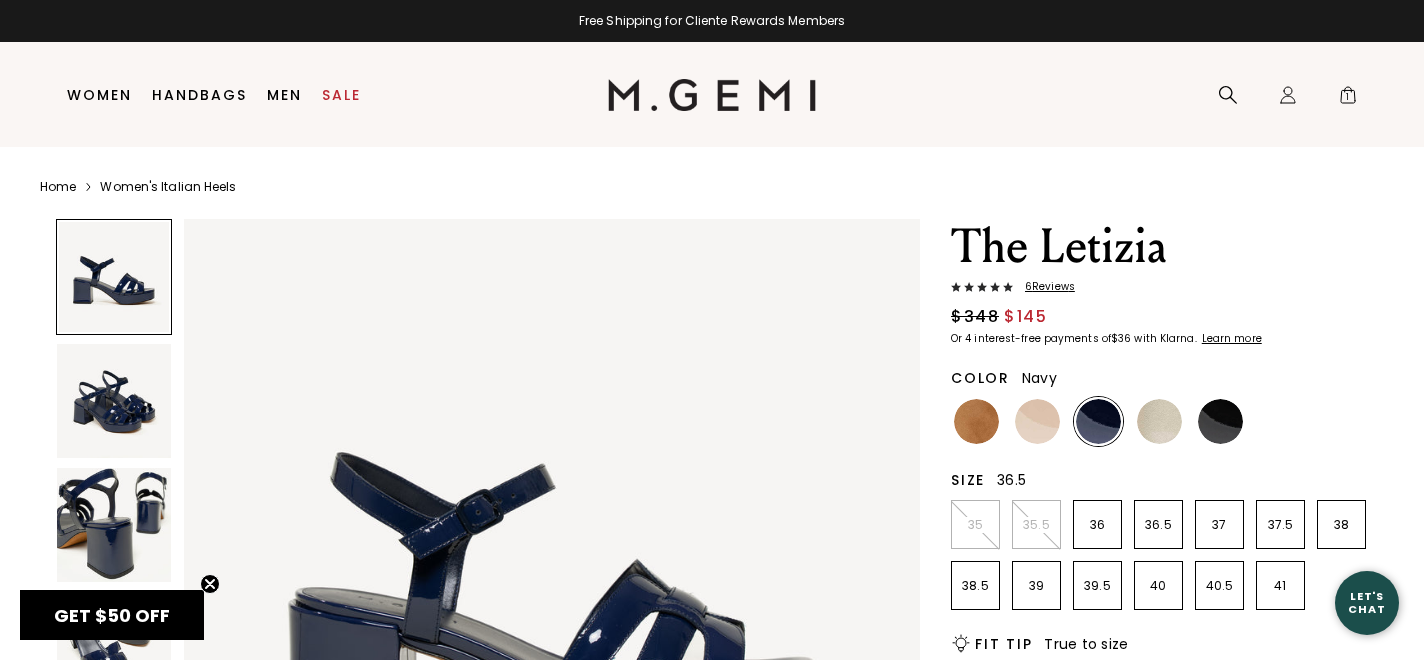 click on "36.5" at bounding box center (1158, 525) 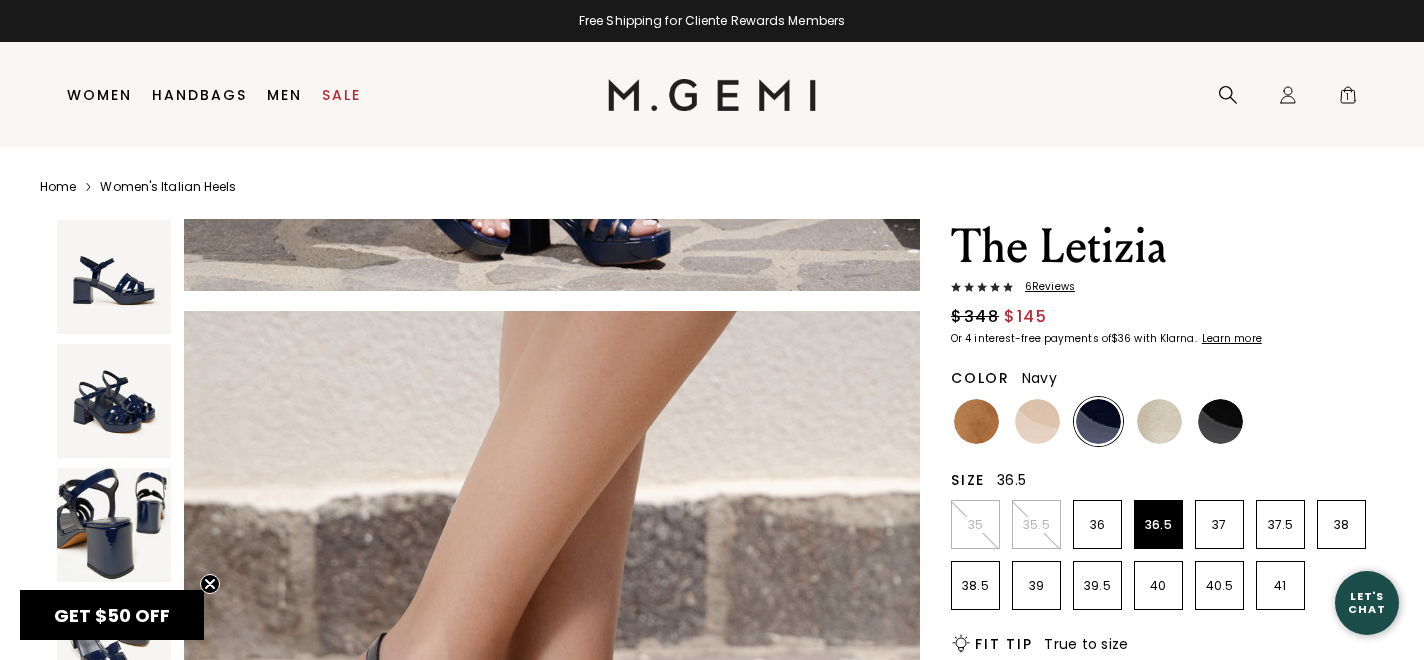 scroll, scrollTop: 3800, scrollLeft: 0, axis: vertical 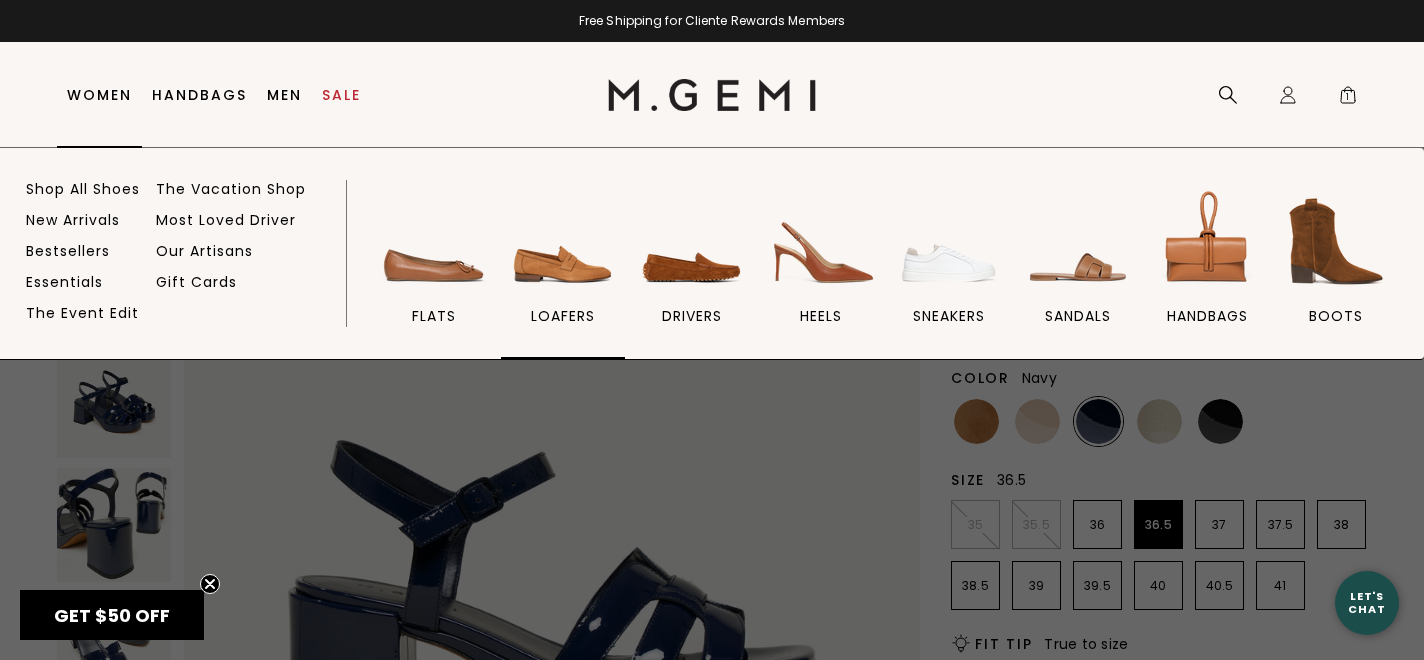 click at bounding box center (563, 241) 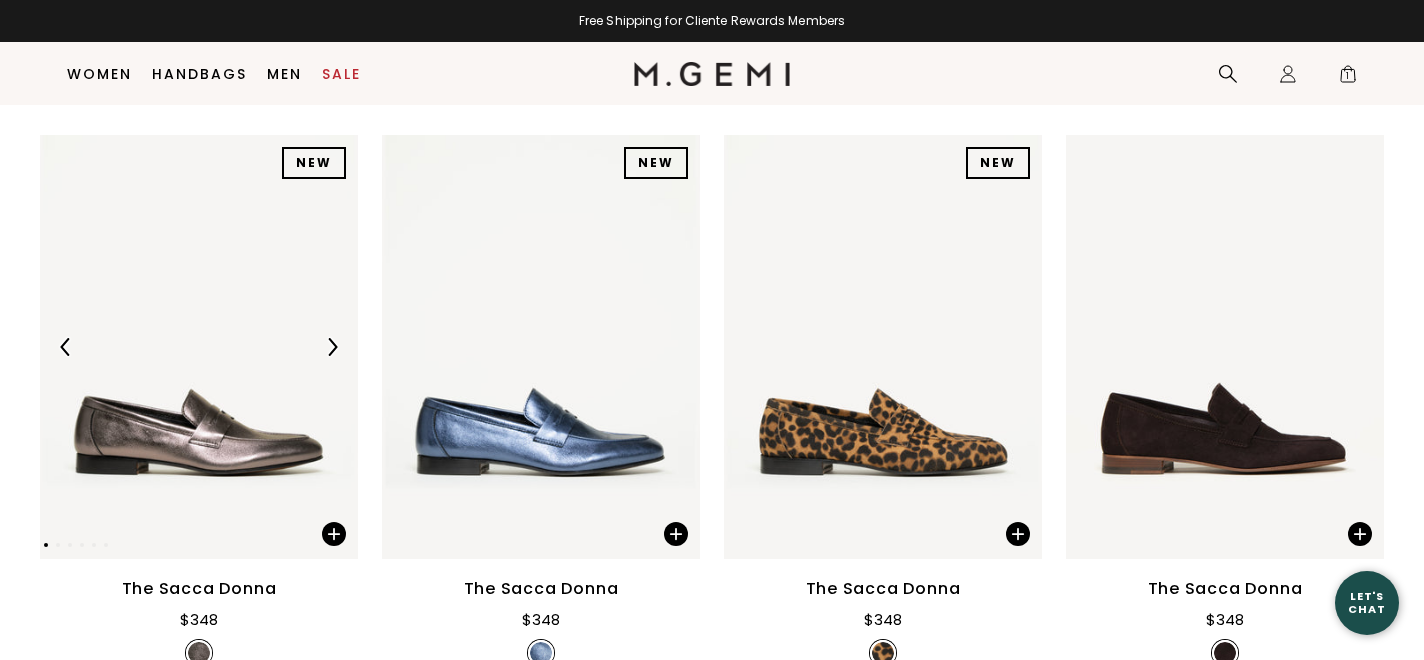 scroll, scrollTop: 371, scrollLeft: 0, axis: vertical 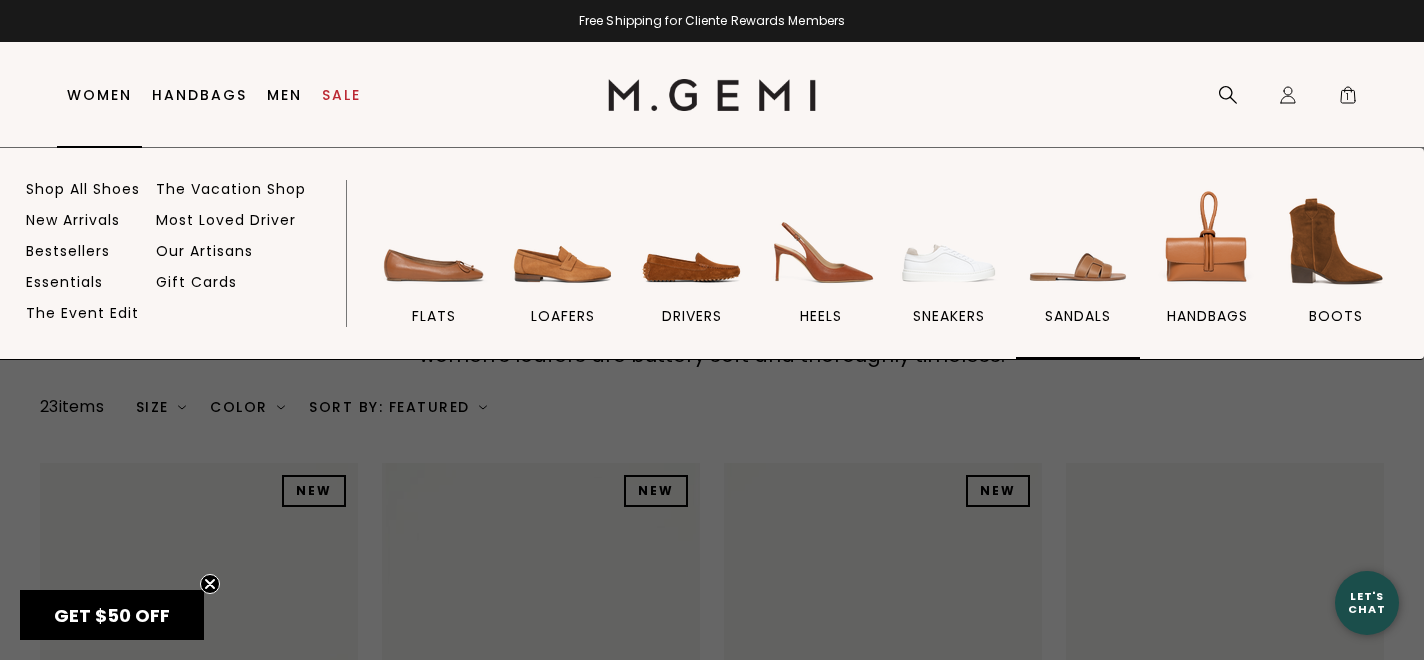 click at bounding box center (1078, 241) 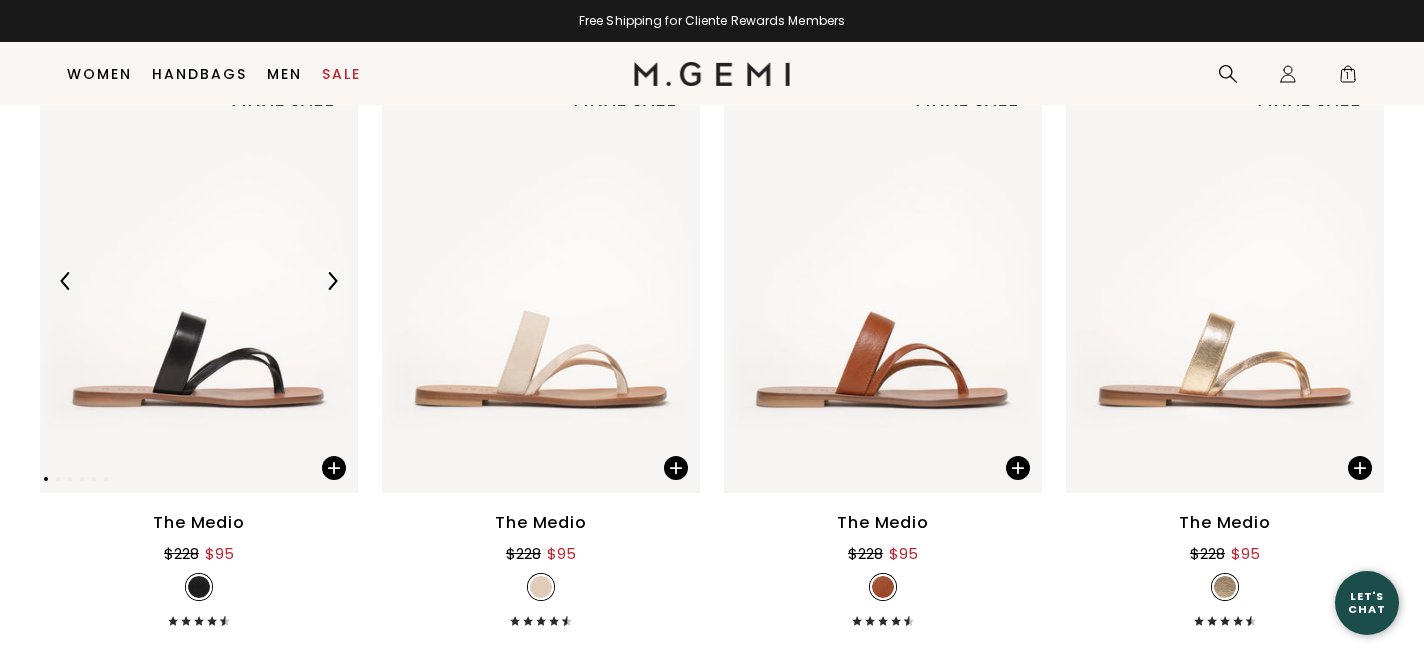 scroll, scrollTop: 958, scrollLeft: 0, axis: vertical 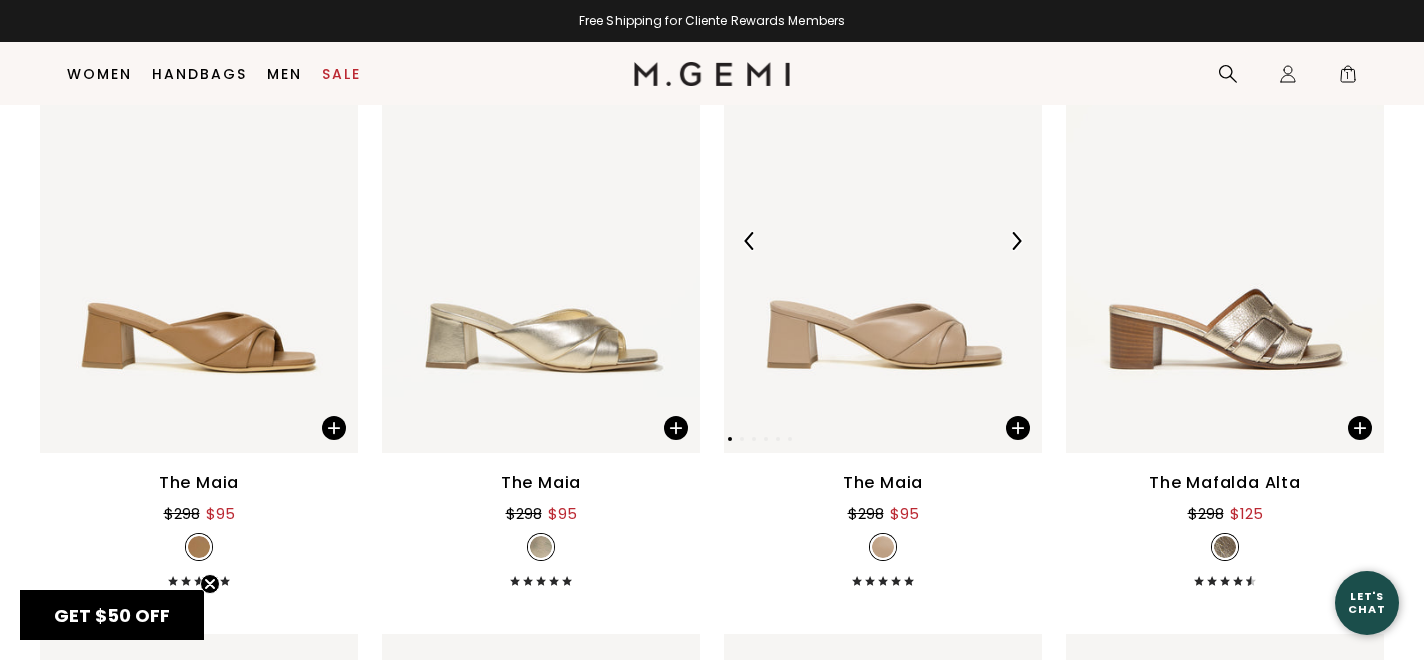click at bounding box center (883, 241) 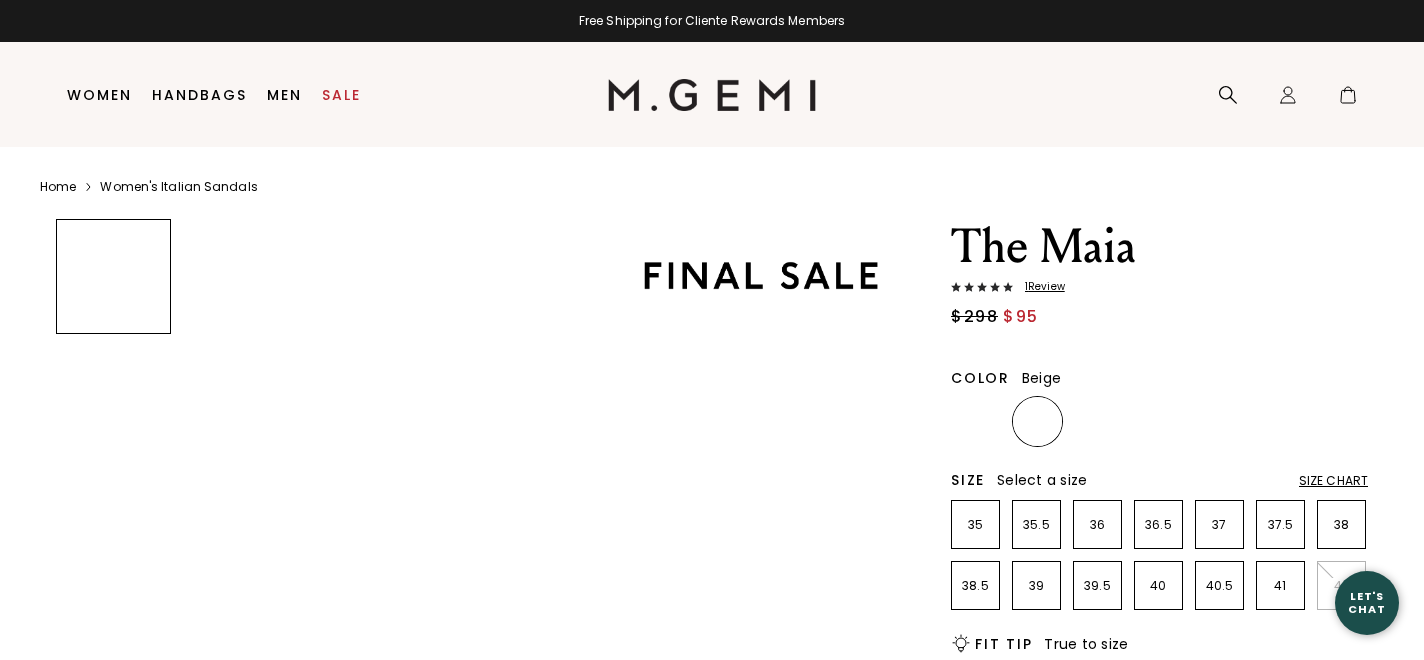 scroll, scrollTop: 0, scrollLeft: 0, axis: both 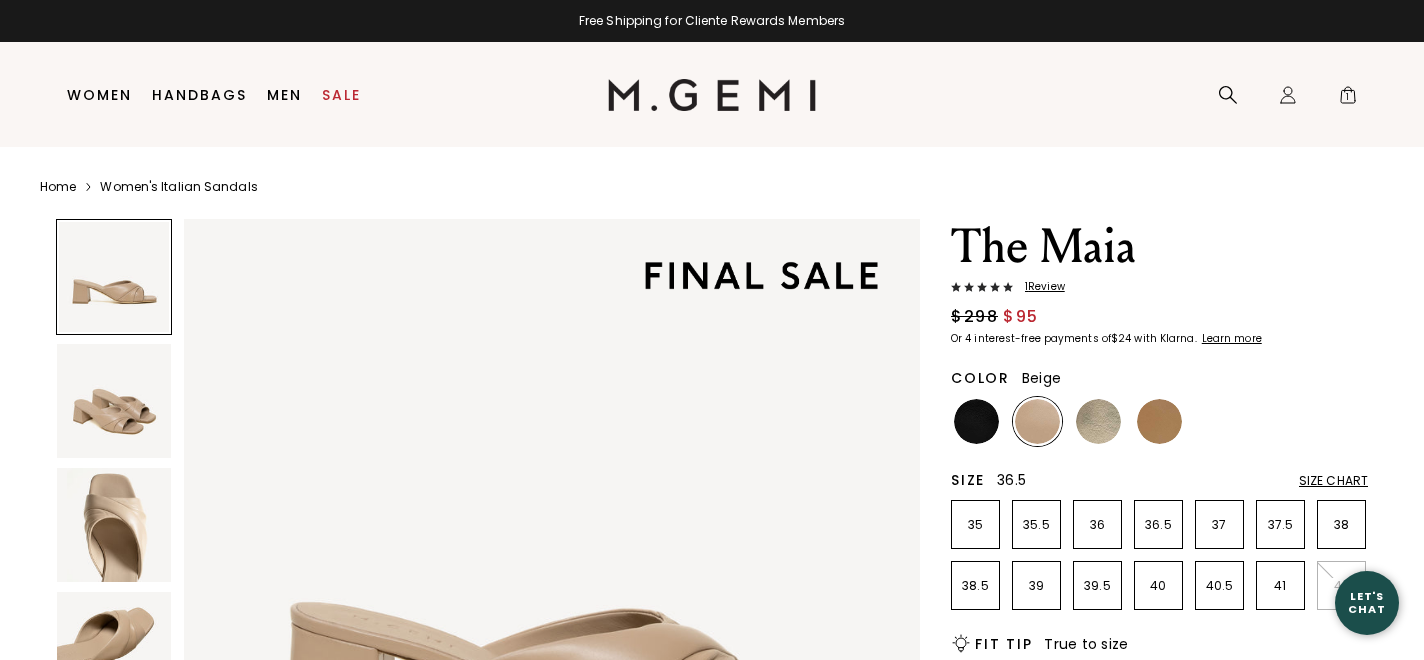 click on "36.5" at bounding box center [1158, 524] 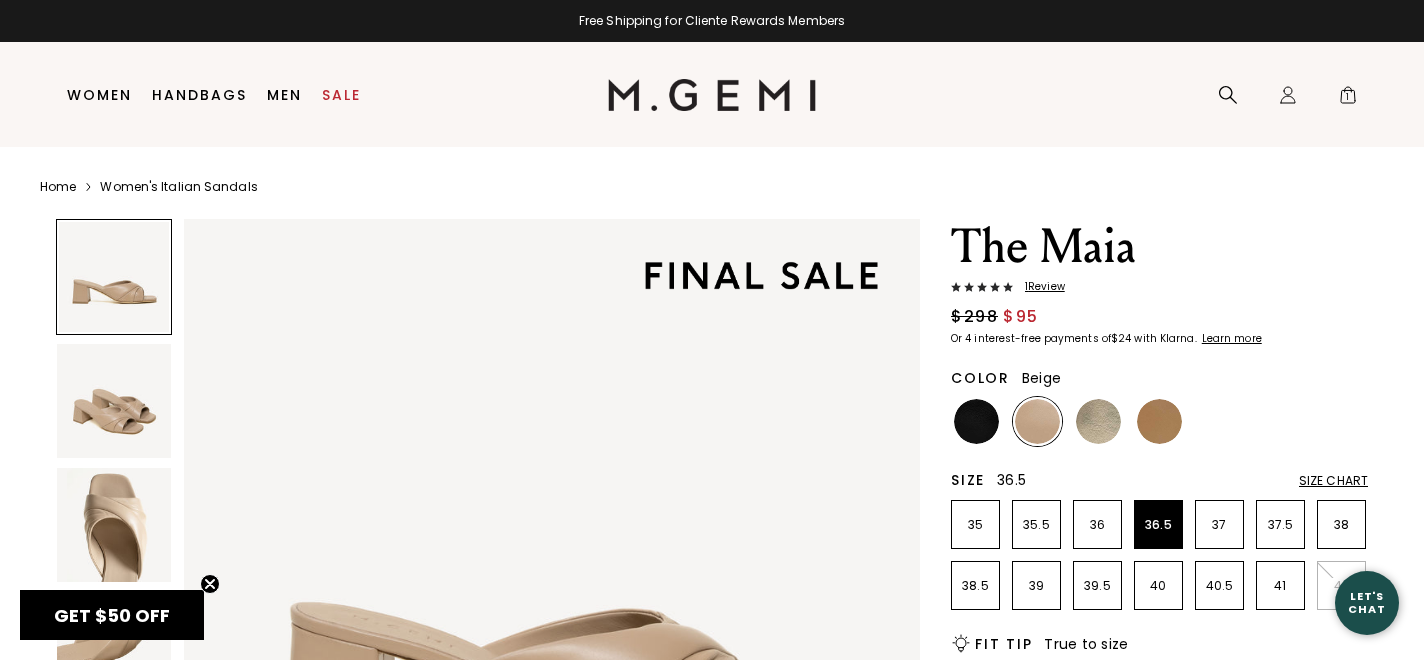 scroll, scrollTop: 0, scrollLeft: 0, axis: both 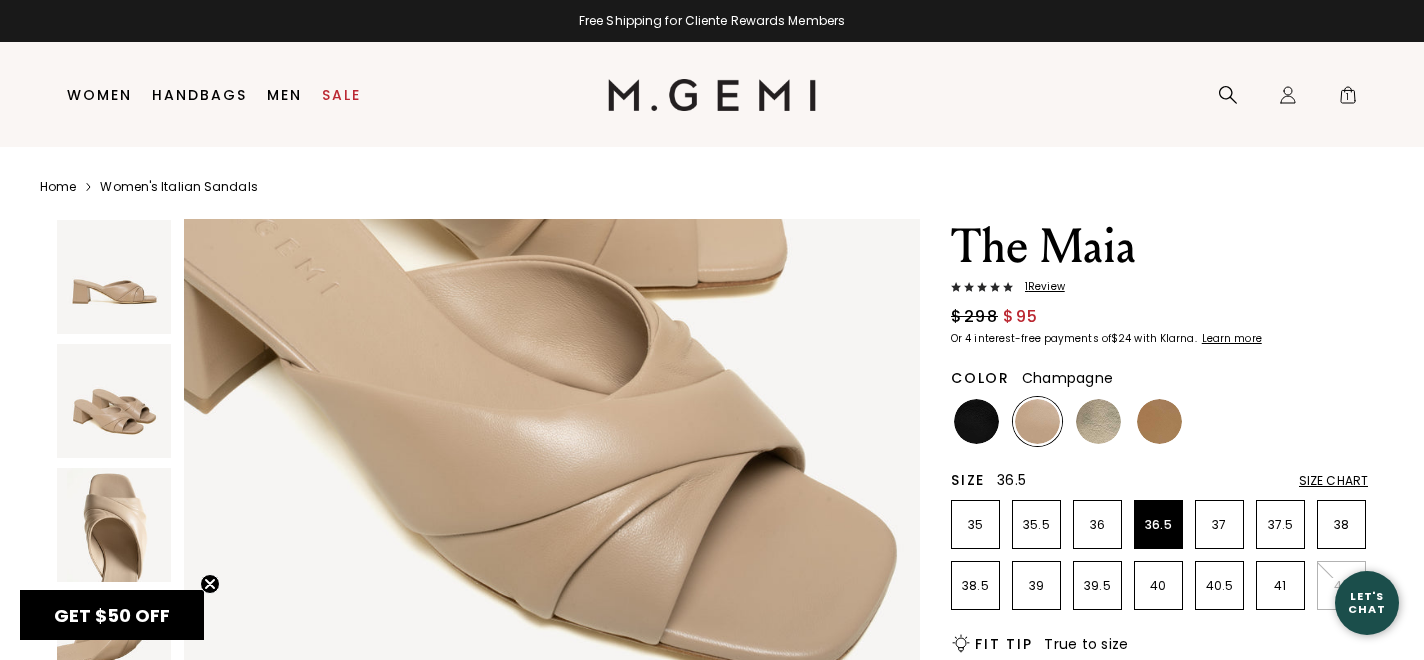 click at bounding box center (1098, 421) 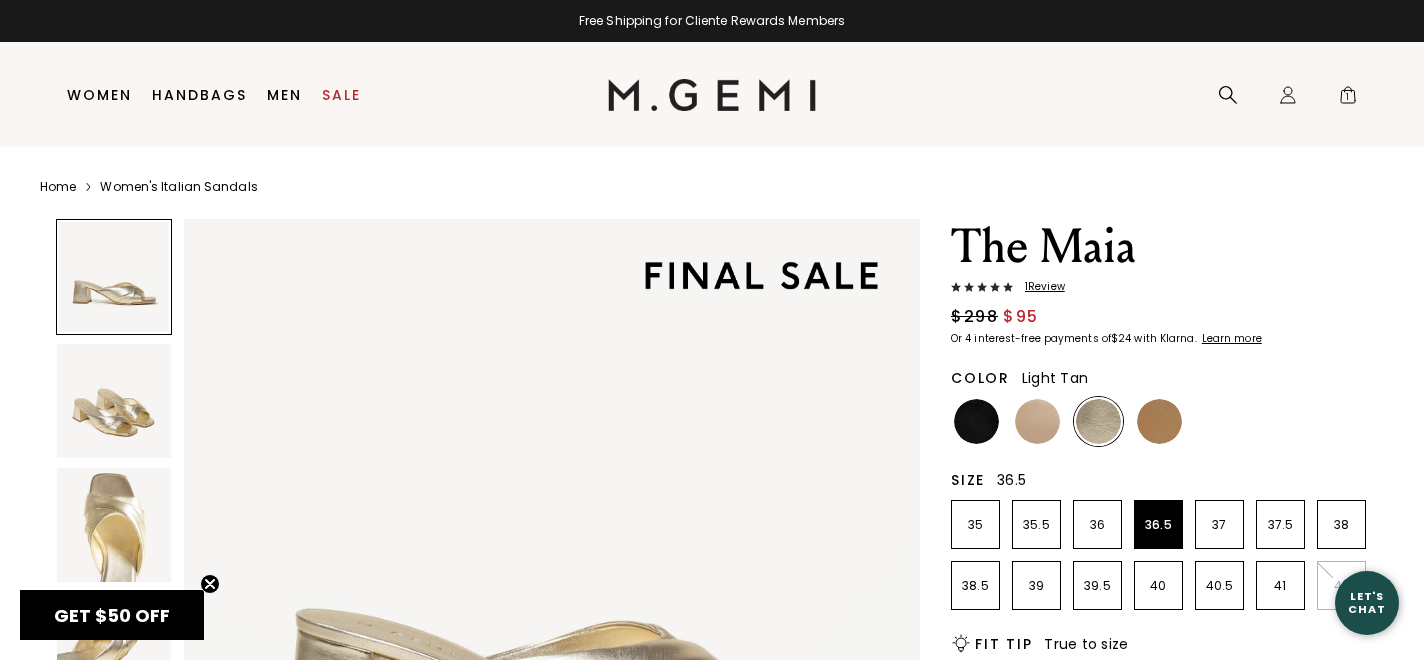 click at bounding box center (1159, 421) 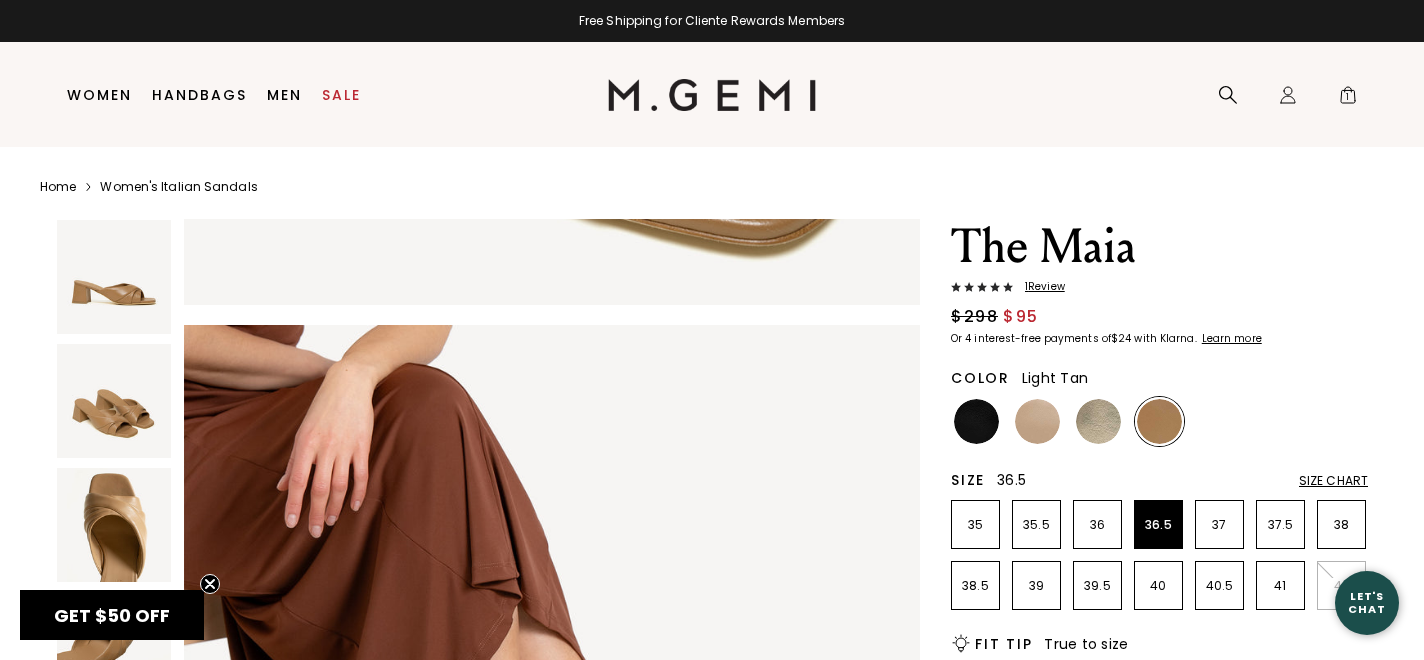 scroll, scrollTop: 3800, scrollLeft: 0, axis: vertical 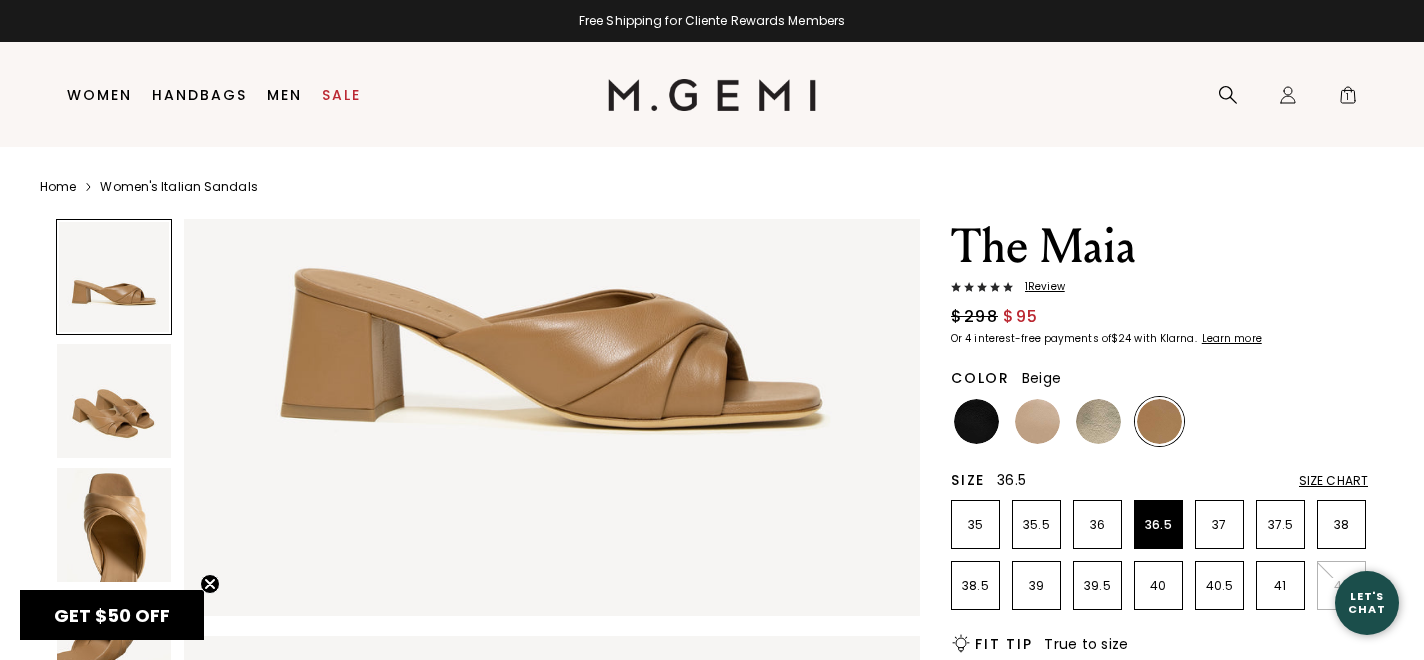 click at bounding box center (1037, 421) 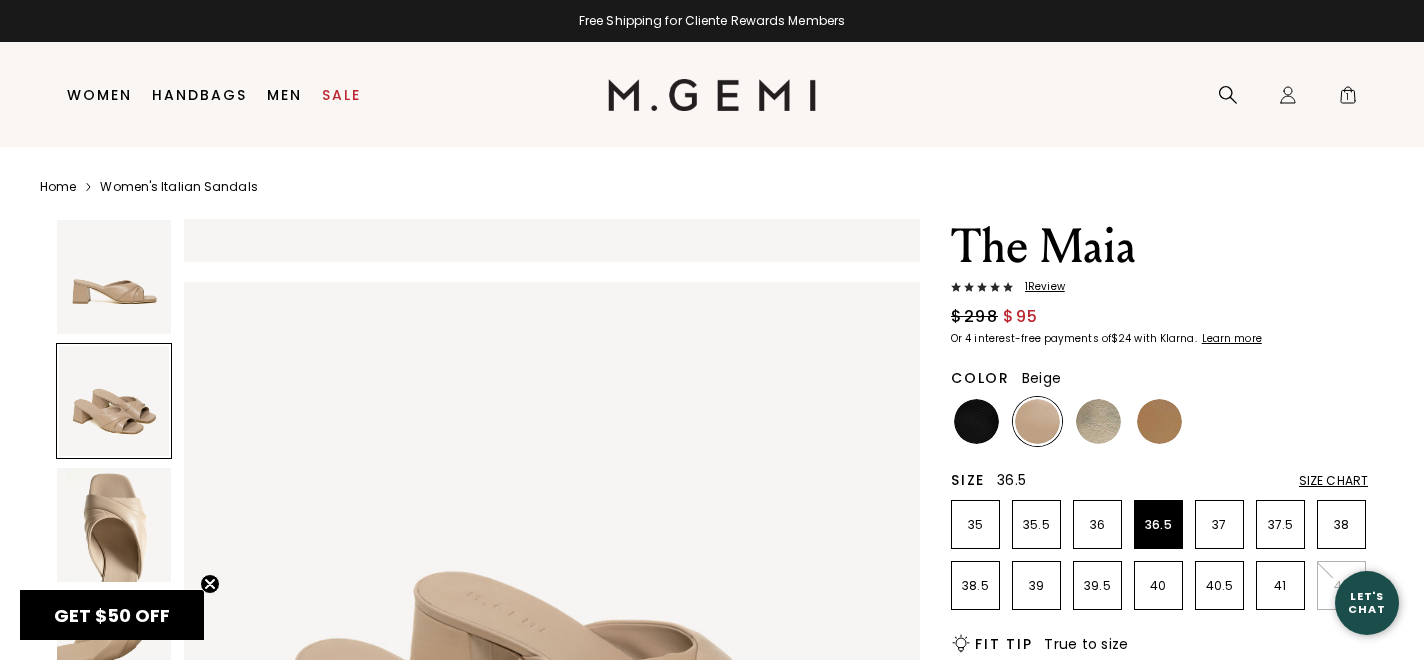 scroll, scrollTop: 694, scrollLeft: 0, axis: vertical 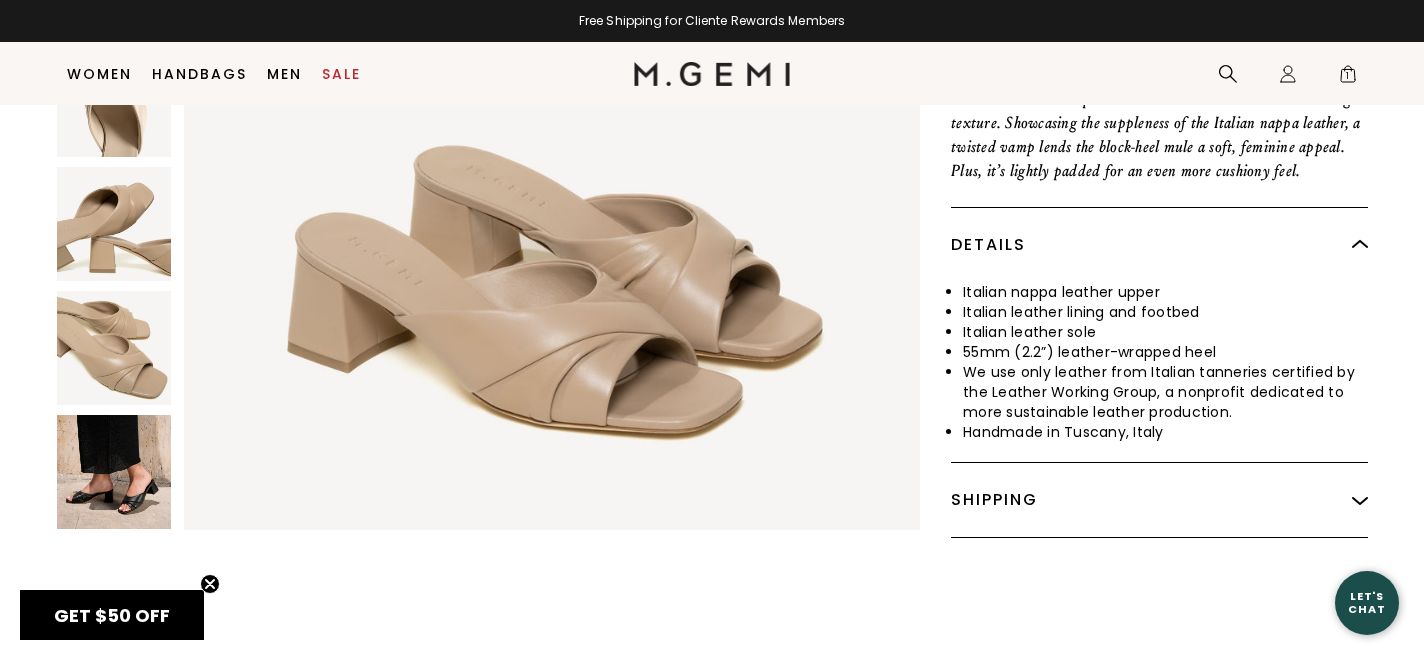 click at bounding box center [114, 472] 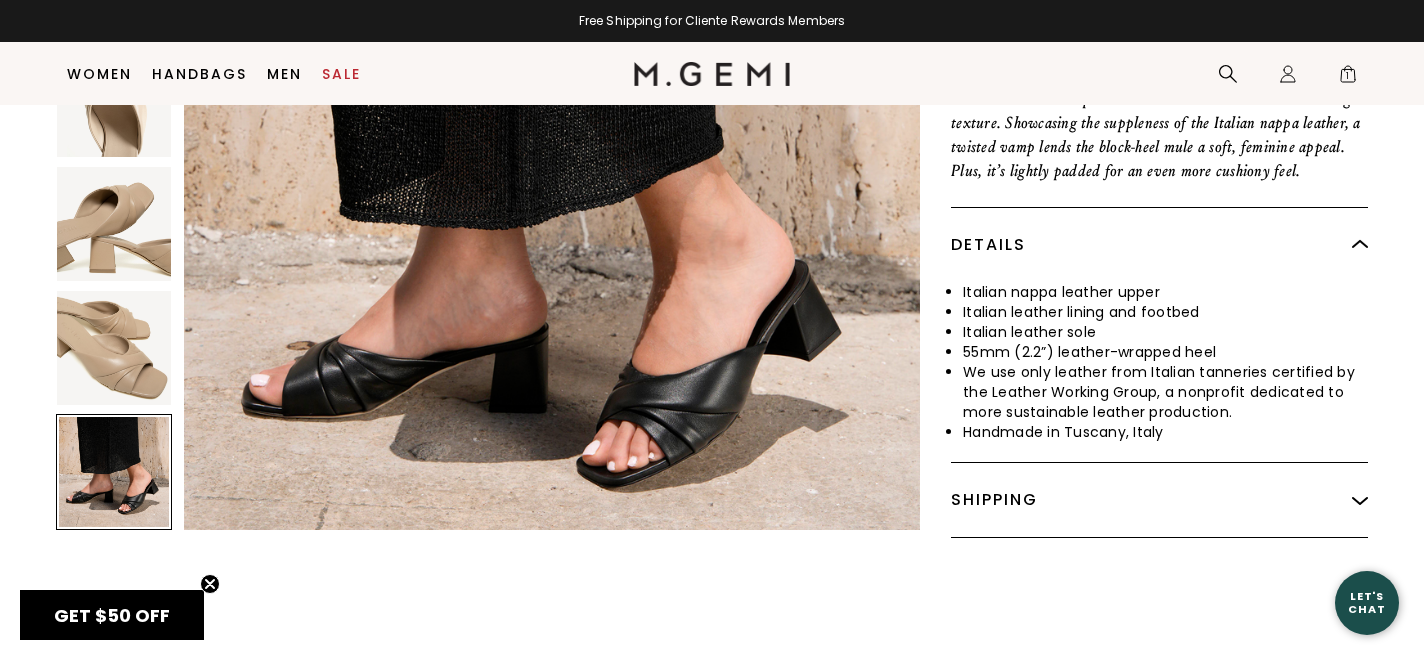 scroll, scrollTop: 3729, scrollLeft: 0, axis: vertical 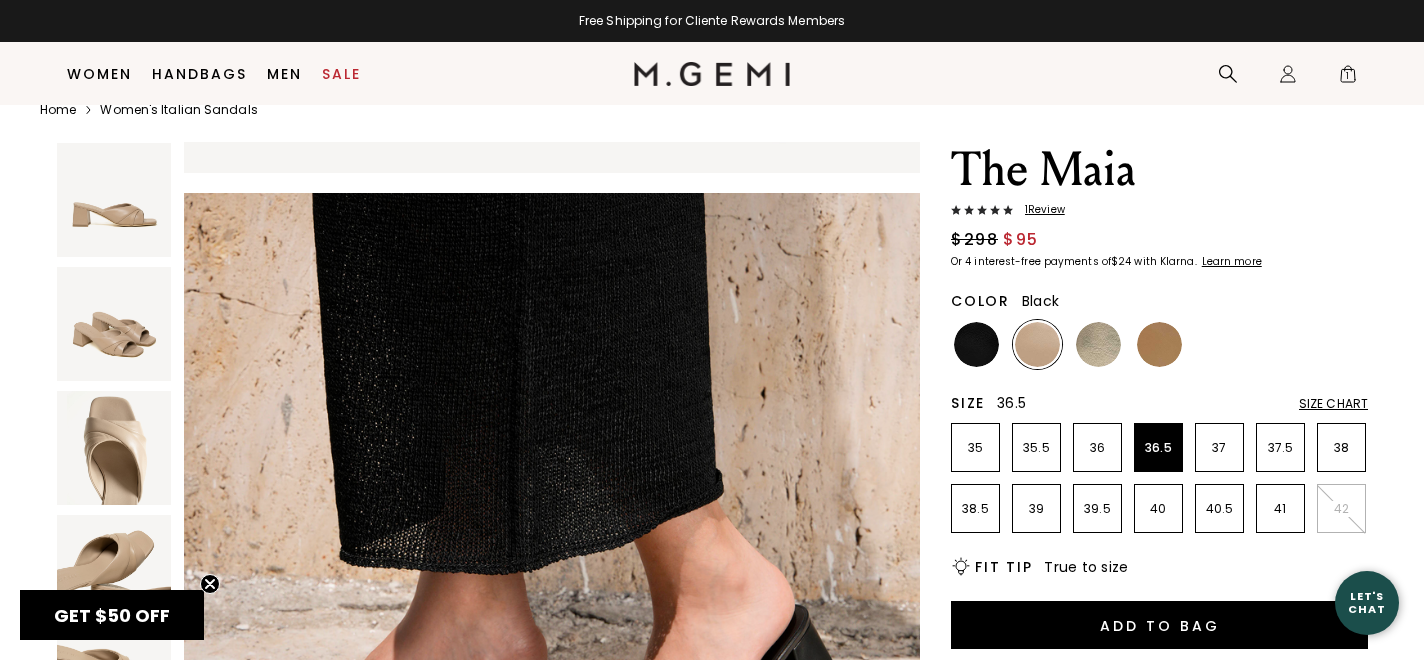 click at bounding box center (976, 344) 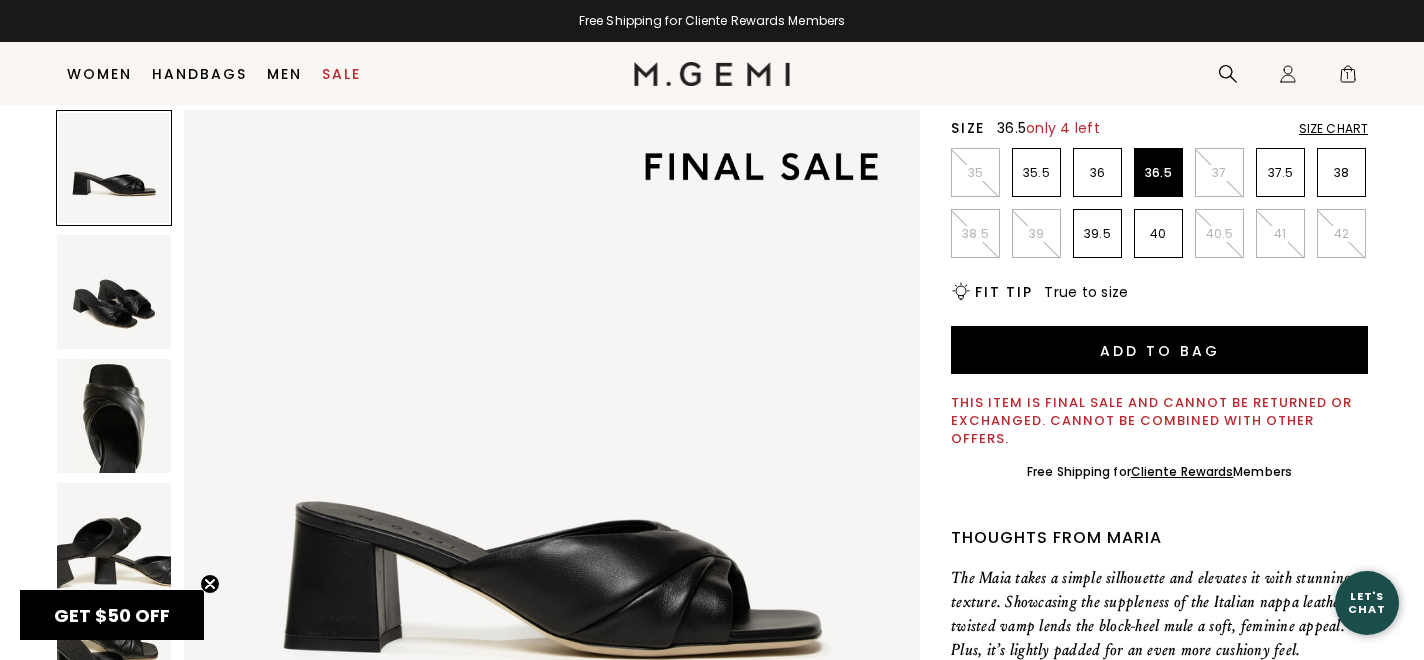 scroll, scrollTop: 327, scrollLeft: 0, axis: vertical 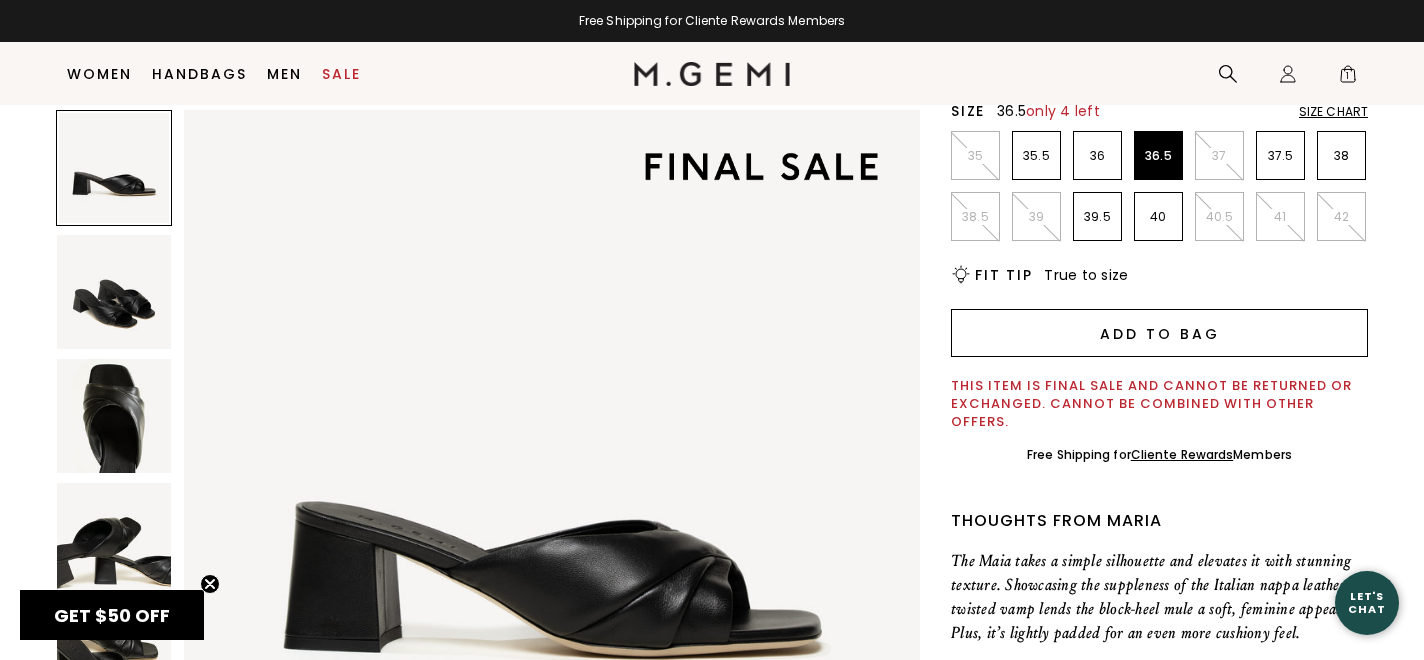 click on "Add to Bag" at bounding box center (1159, 333) 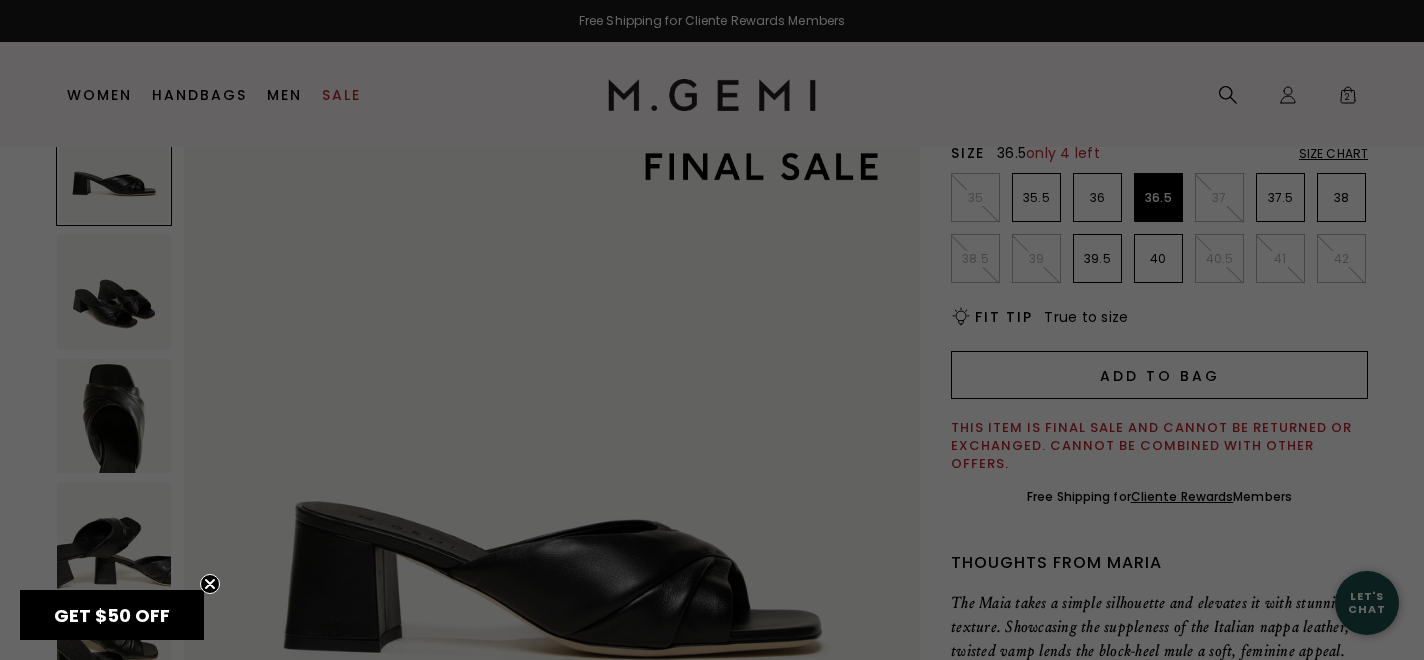scroll, scrollTop: 0, scrollLeft: 0, axis: both 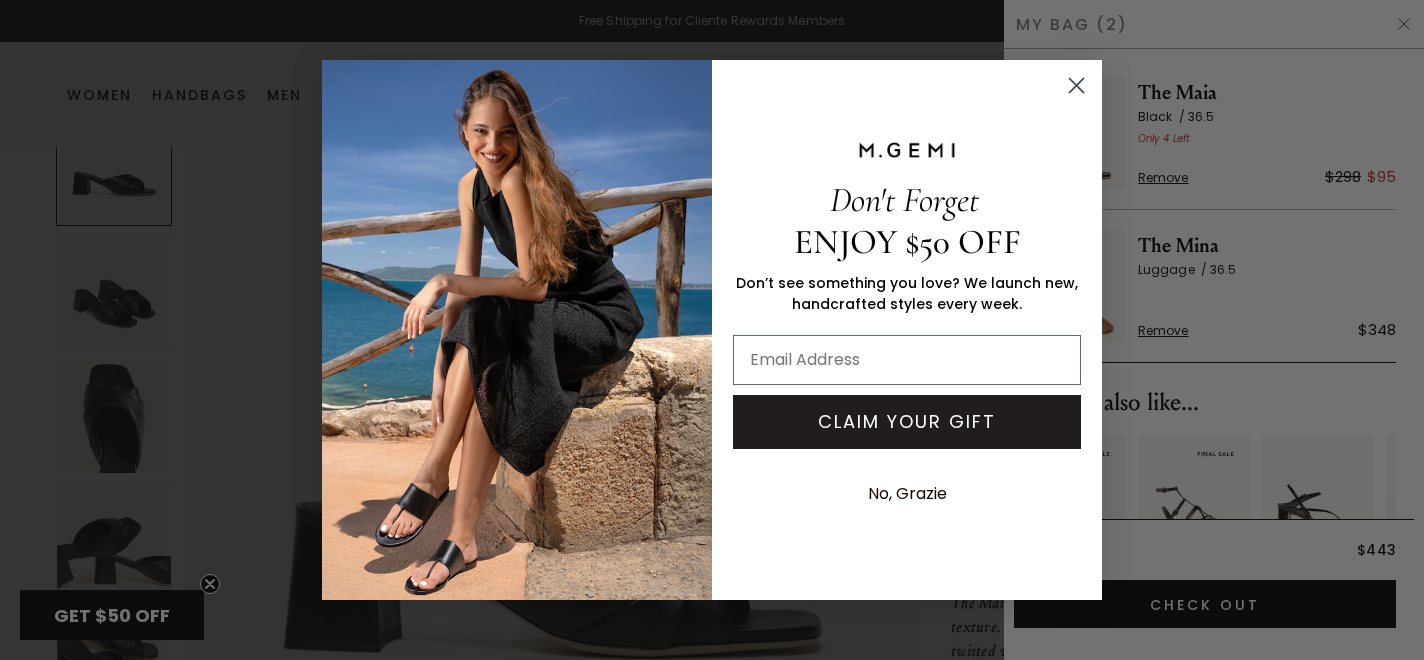 click 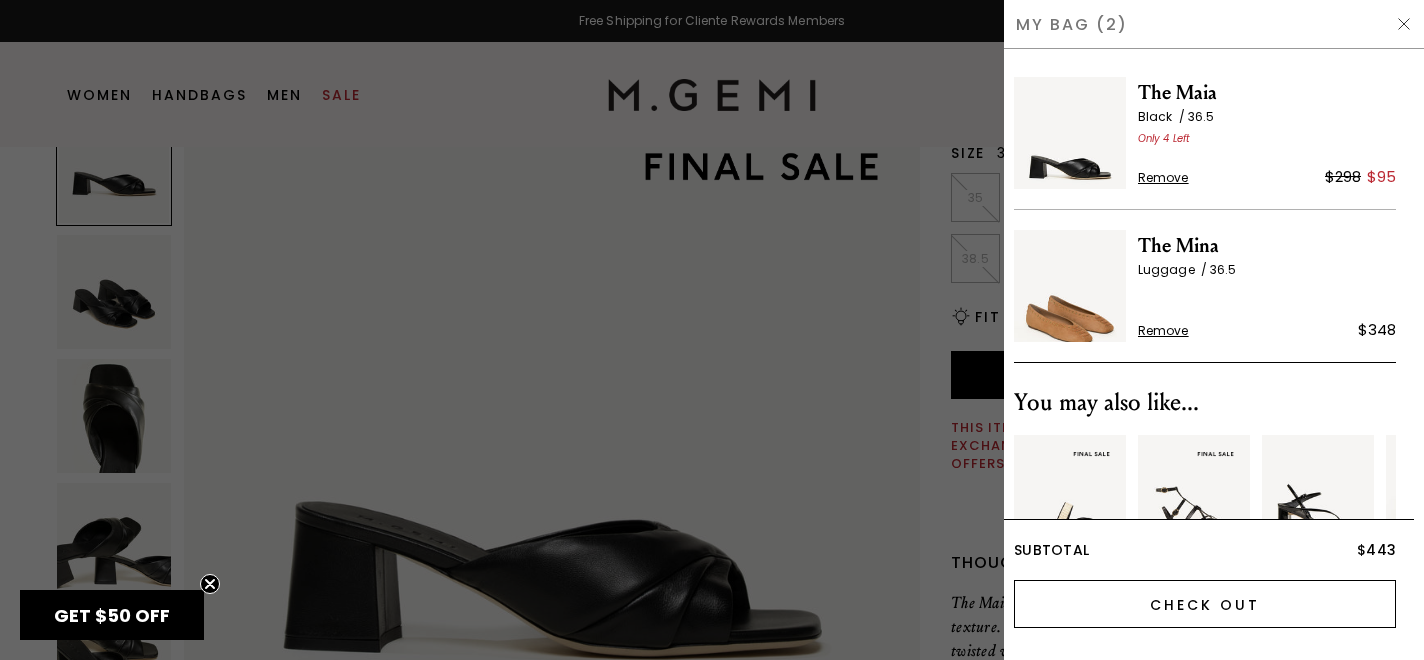 click on "Check Out" at bounding box center (1205, 604) 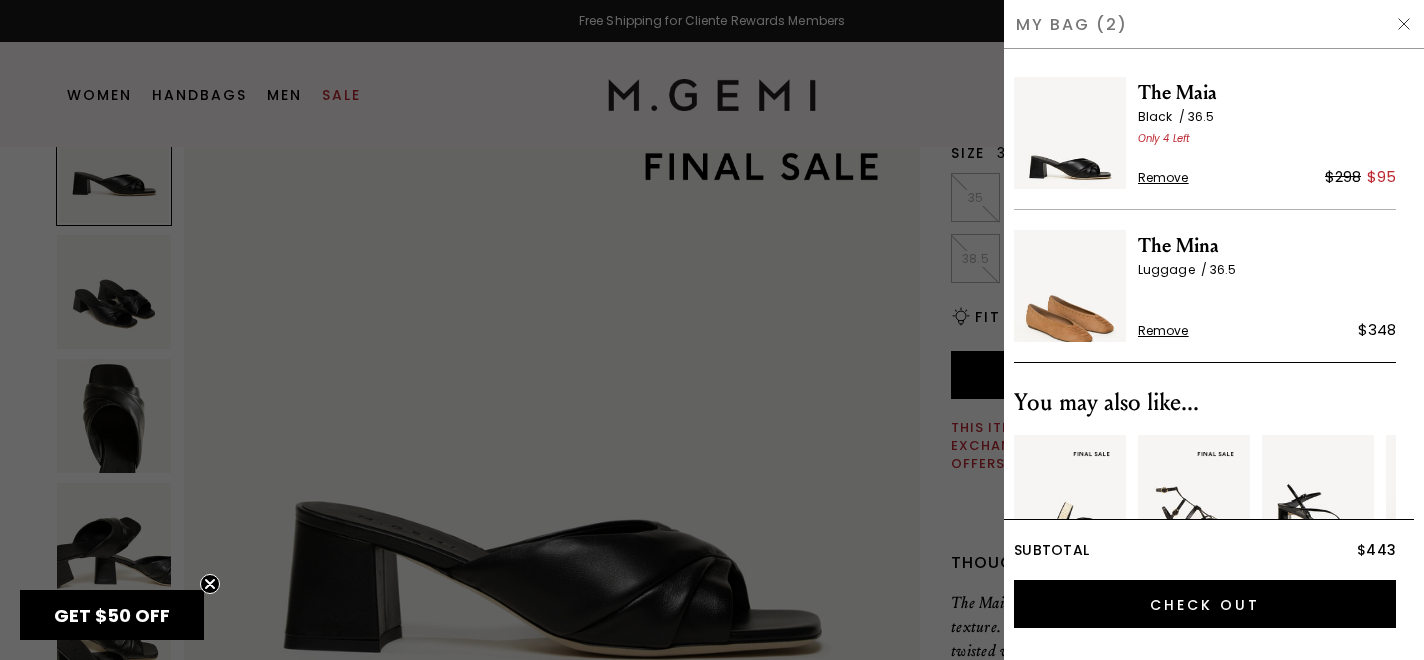 click on "Remove" at bounding box center (1163, 331) 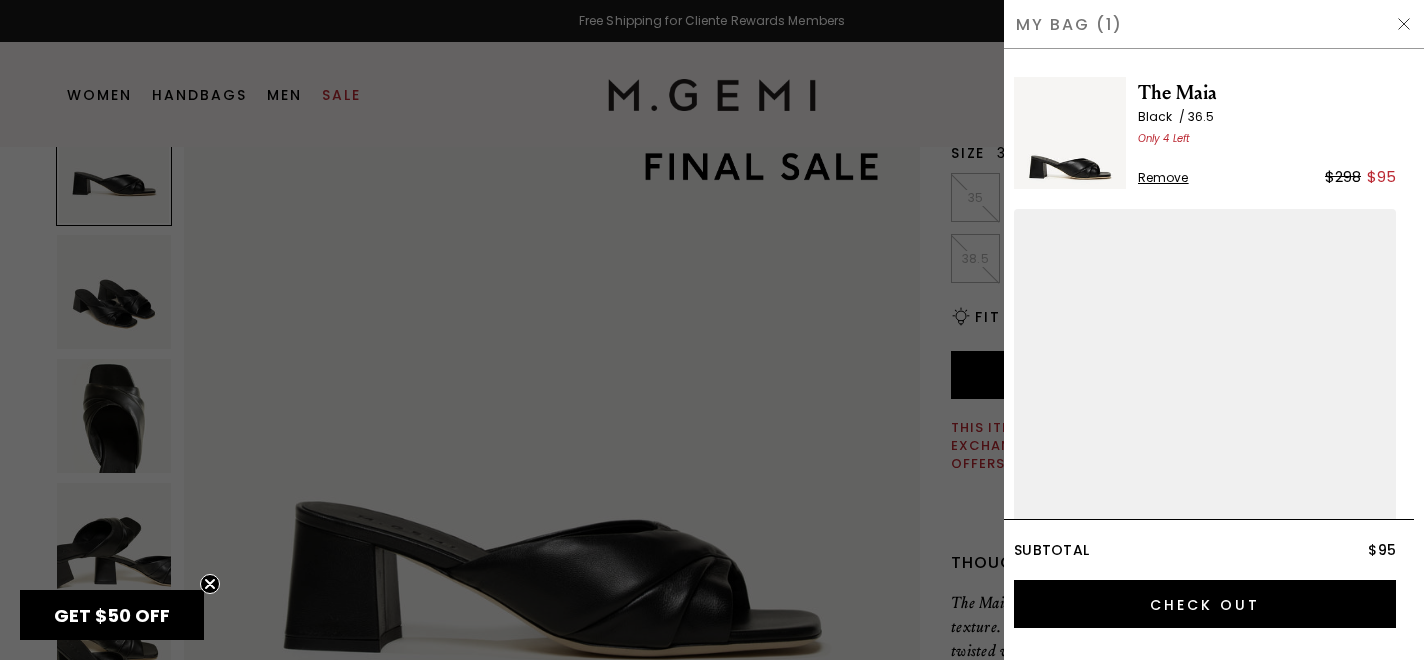 scroll, scrollTop: 0, scrollLeft: 0, axis: both 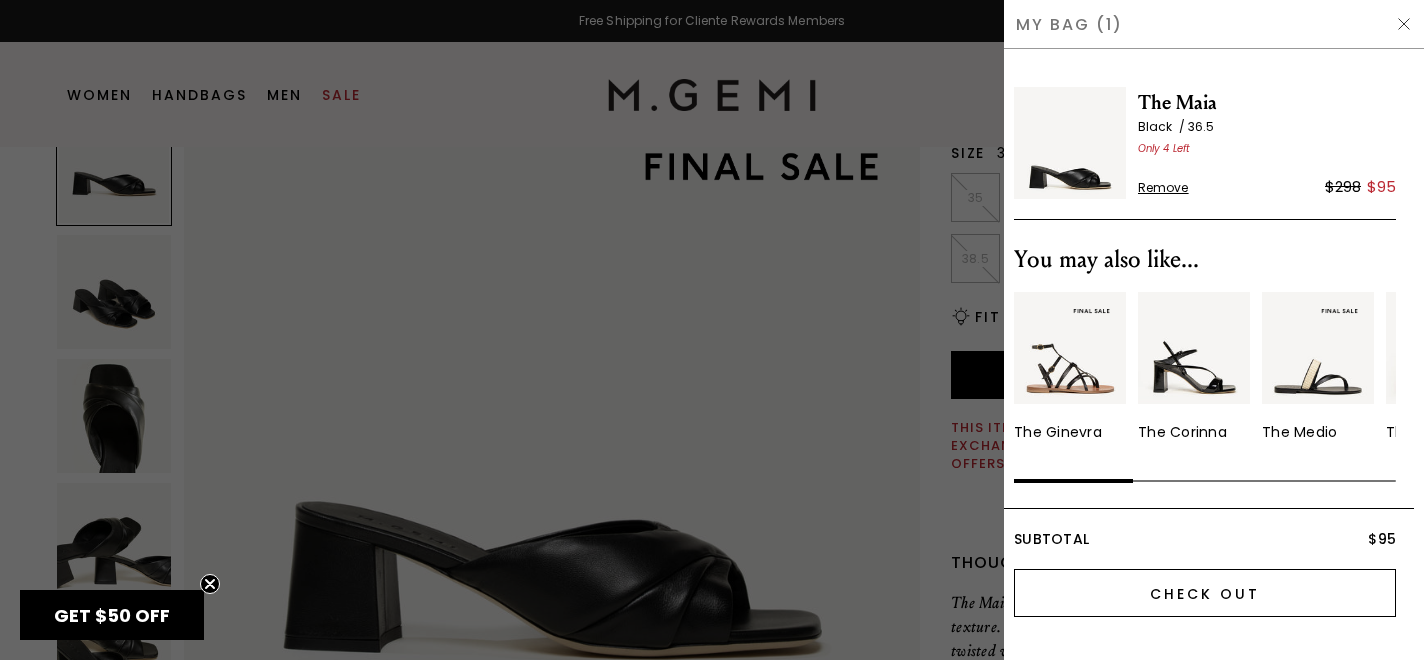 click on "Check Out" at bounding box center [1205, 593] 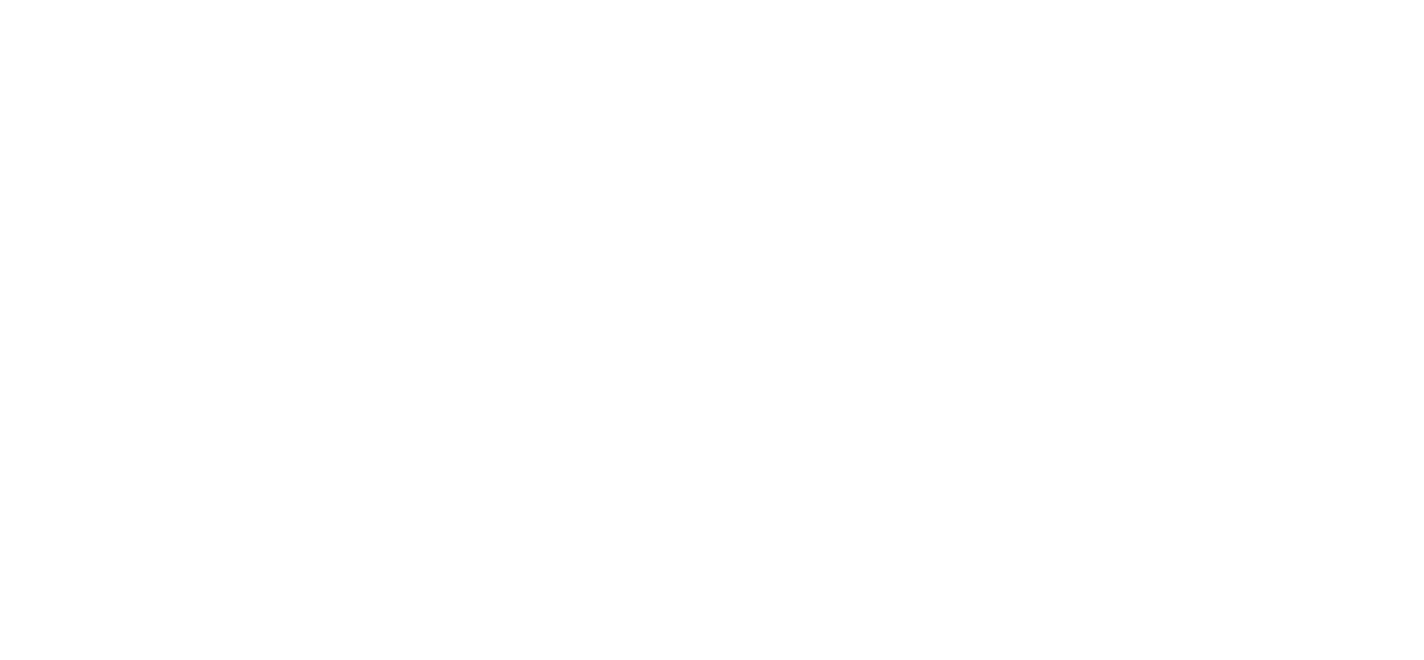 scroll, scrollTop: 0, scrollLeft: 0, axis: both 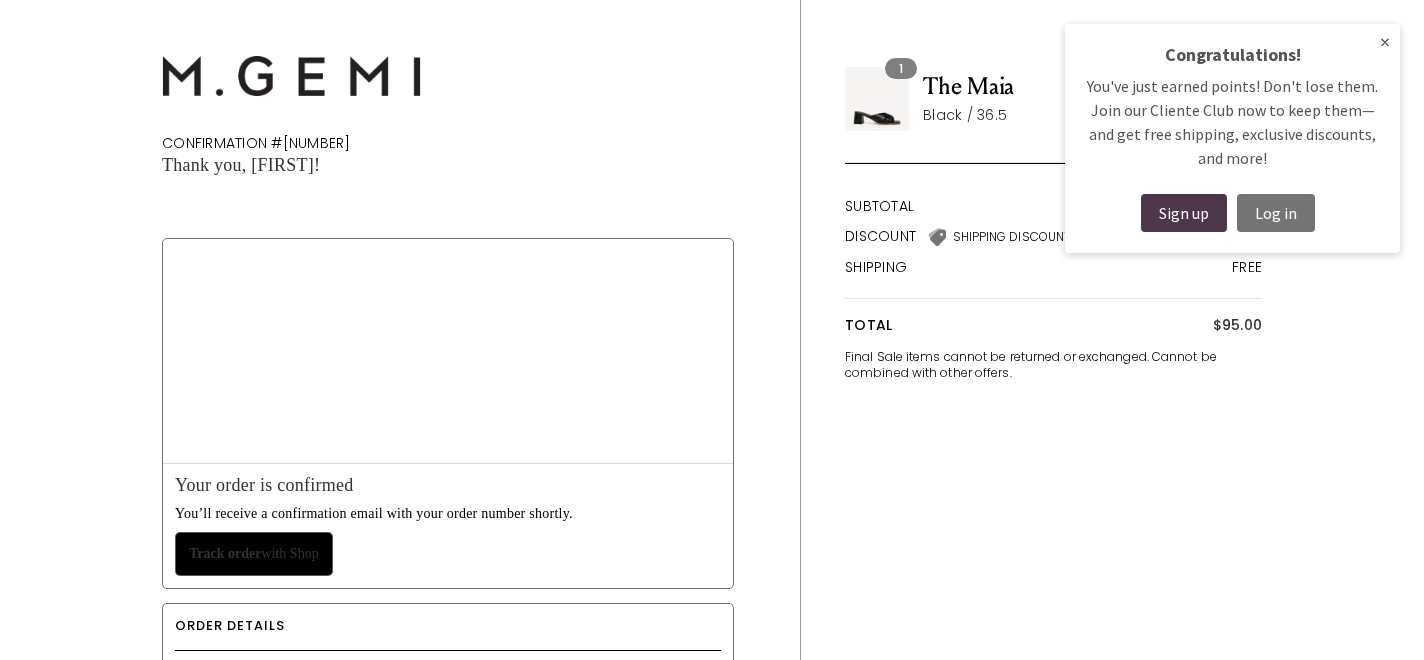 click on "×" at bounding box center [1385, 42] 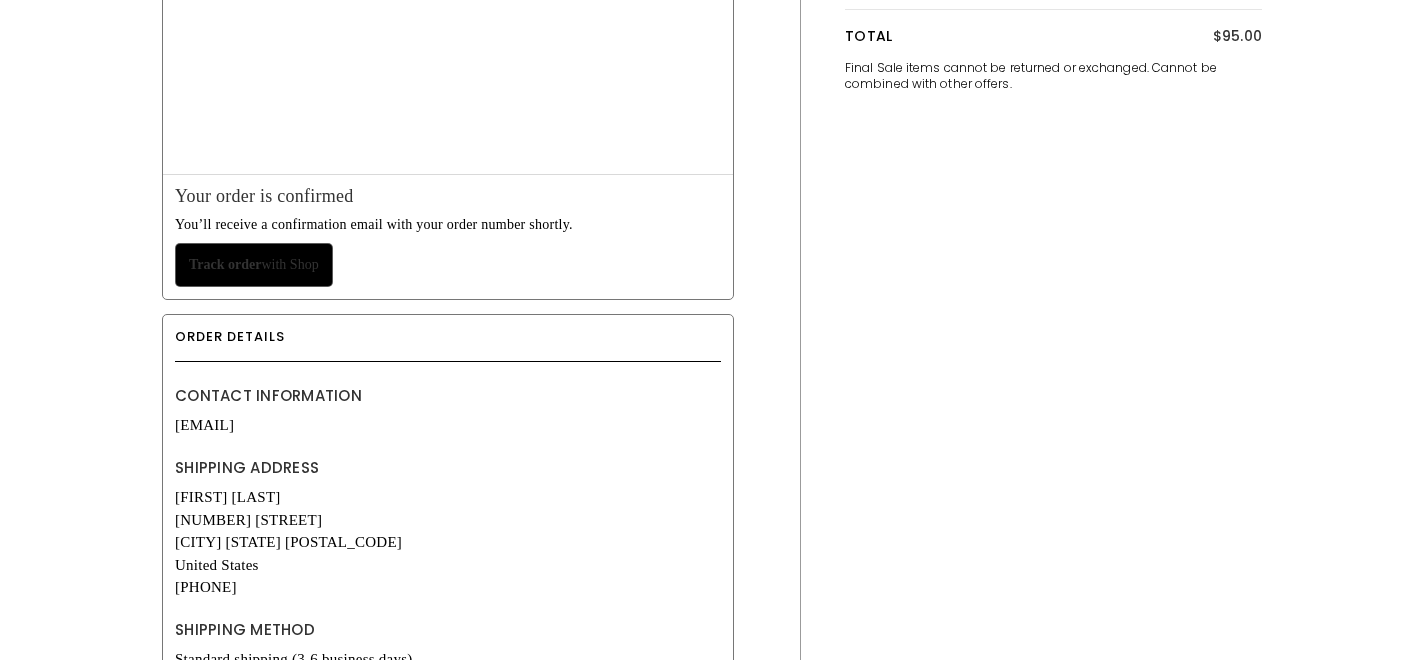 scroll, scrollTop: 0, scrollLeft: 0, axis: both 